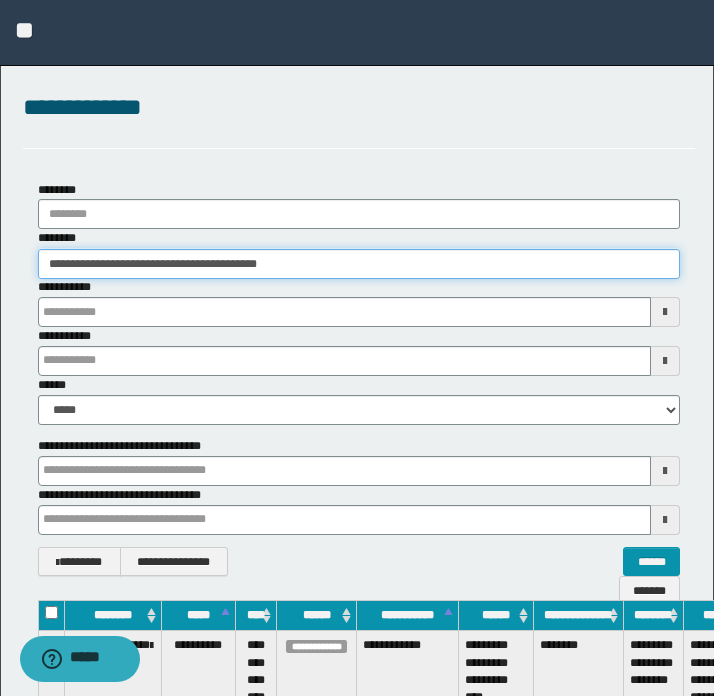 scroll, scrollTop: 0, scrollLeft: 0, axis: both 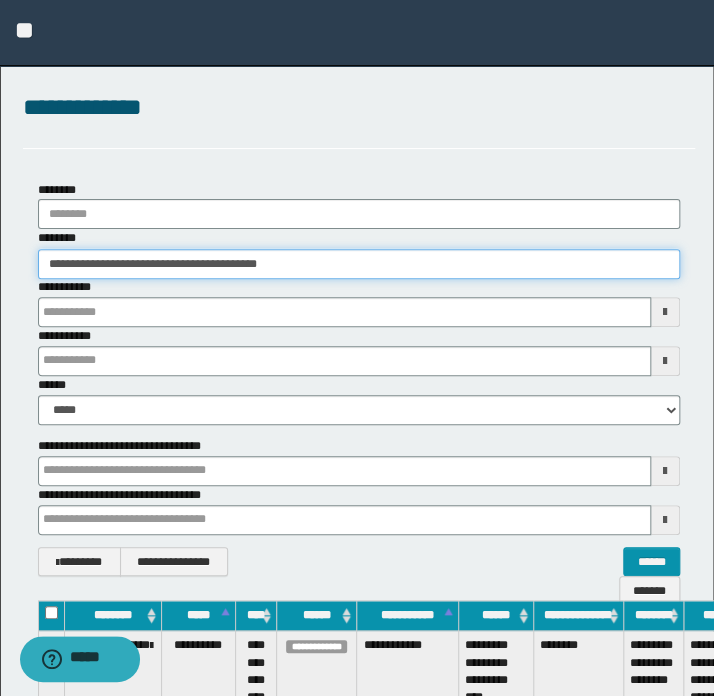 drag, startPoint x: 318, startPoint y: 268, endPoint x: -184, endPoint y: 299, distance: 502.95627 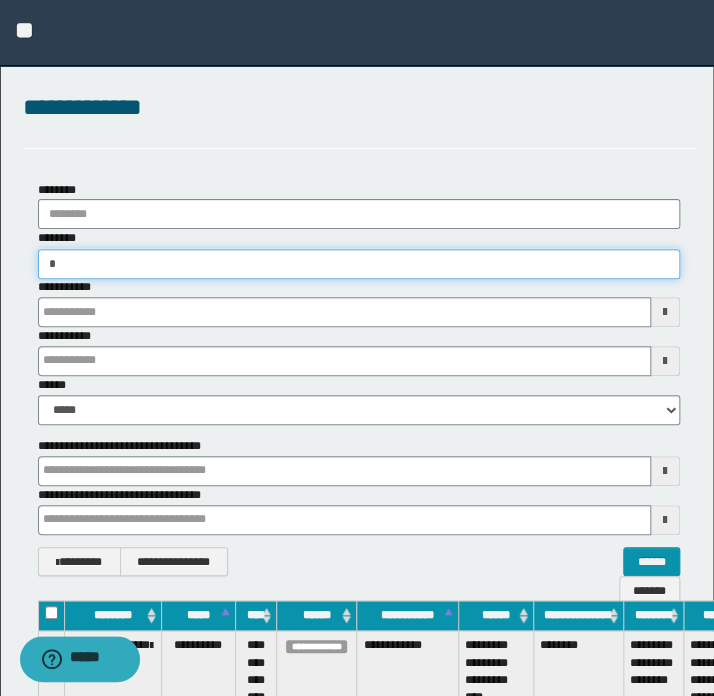 type on "**" 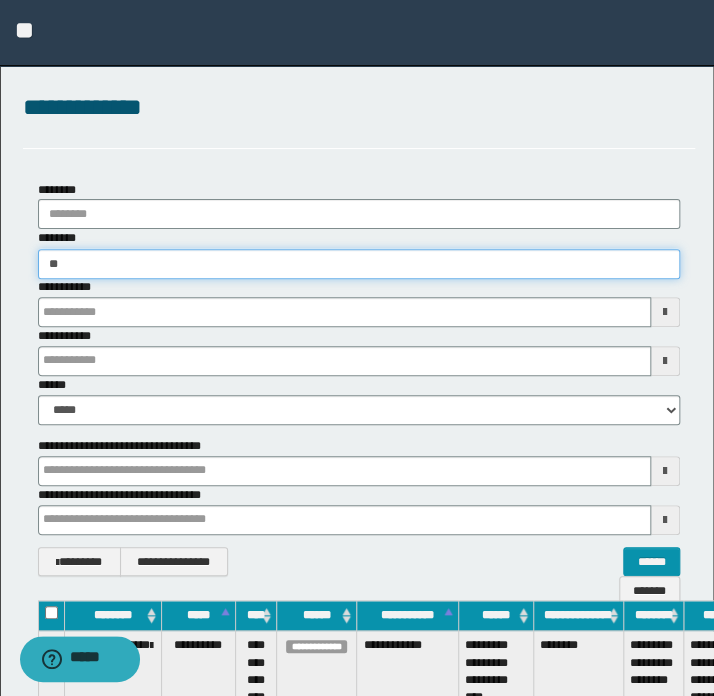type on "**" 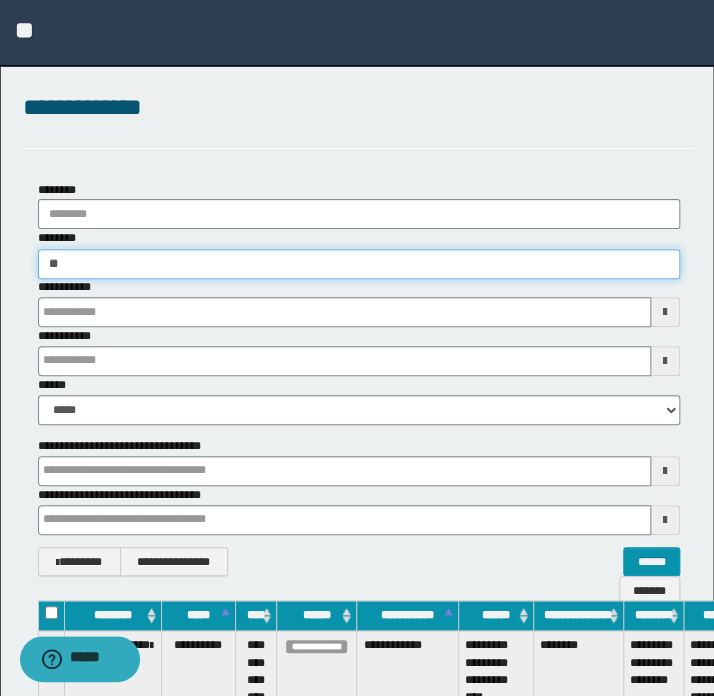 type 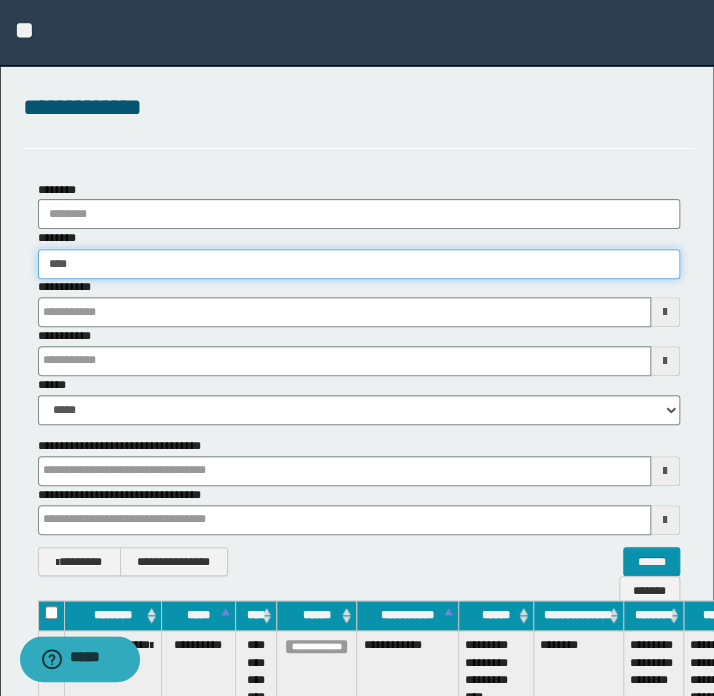 type on "*****" 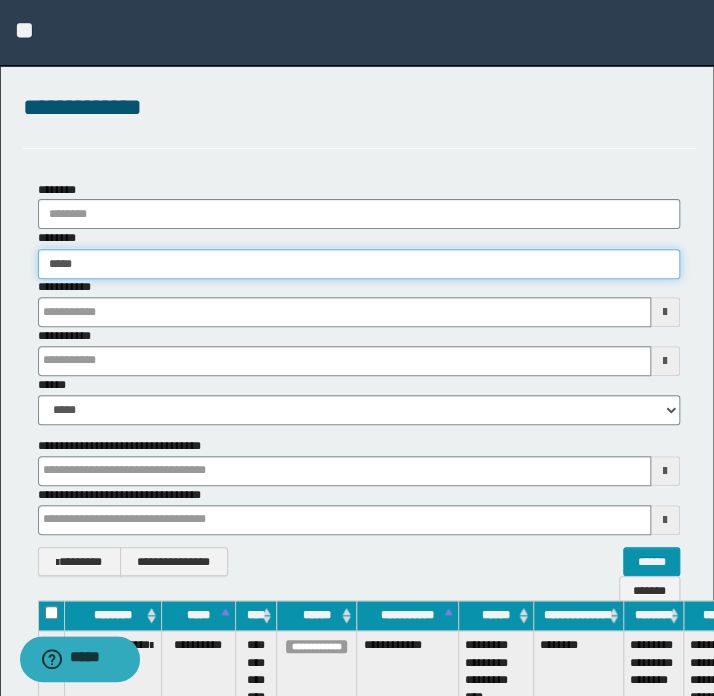 type on "*****" 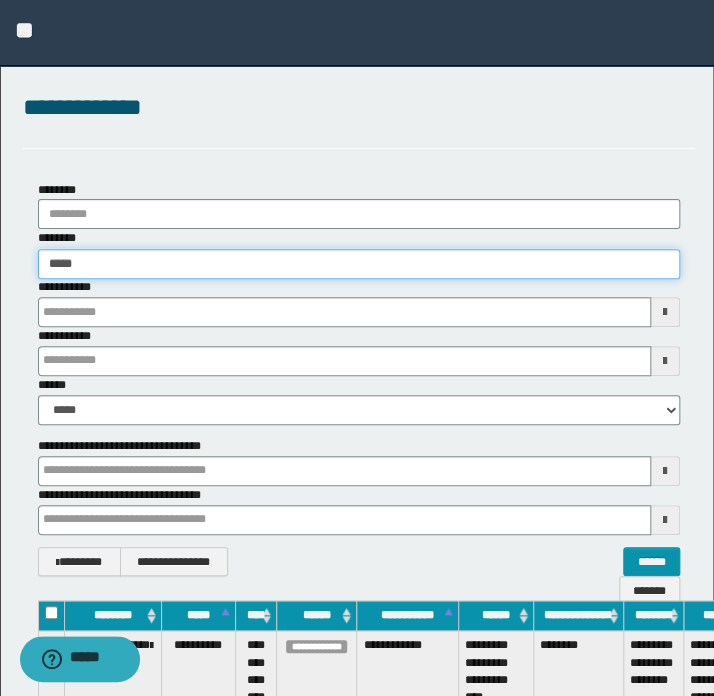 type 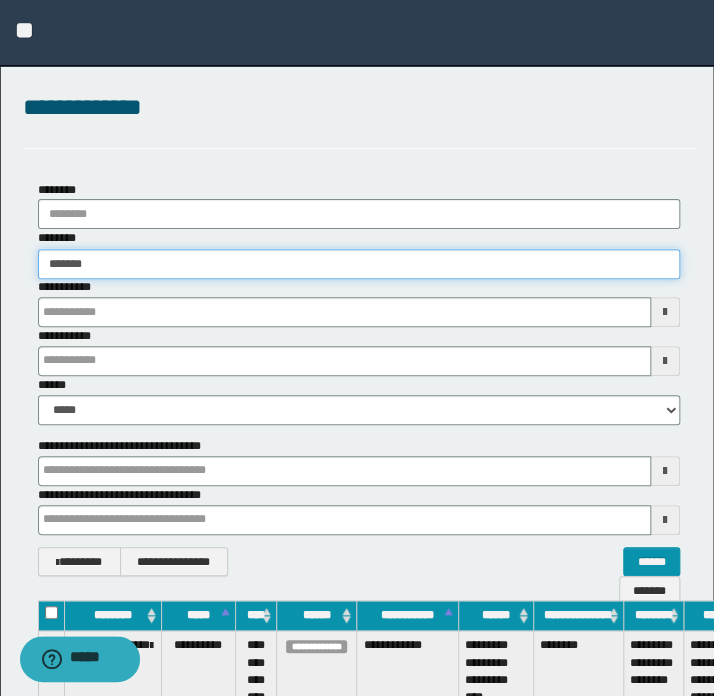 type on "********" 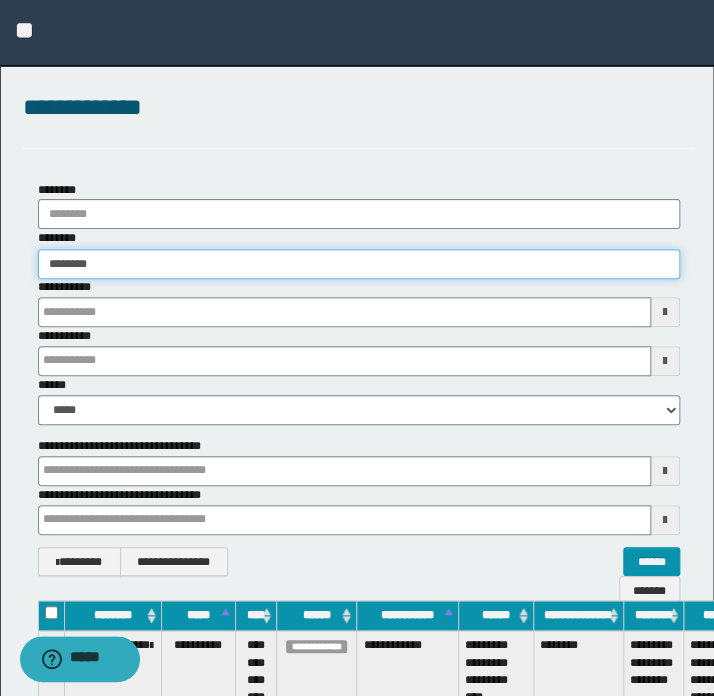 type on "********" 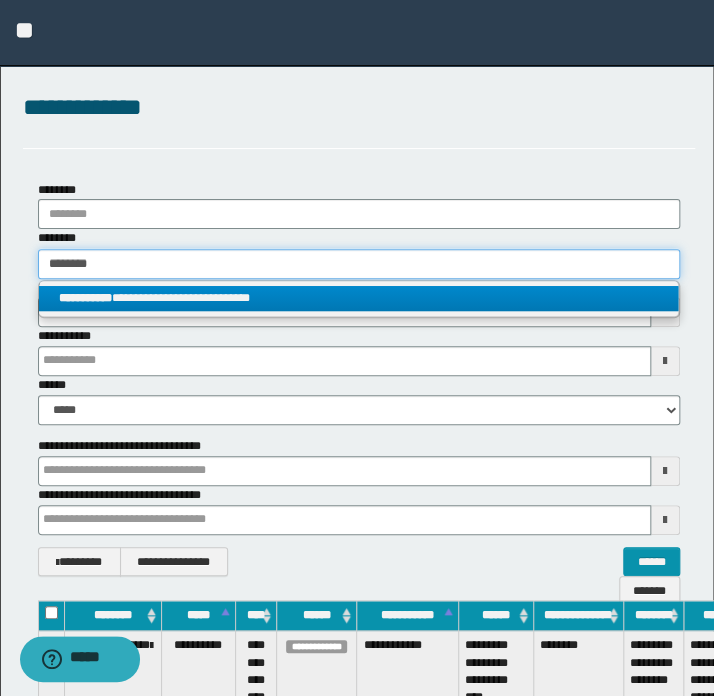 type on "********" 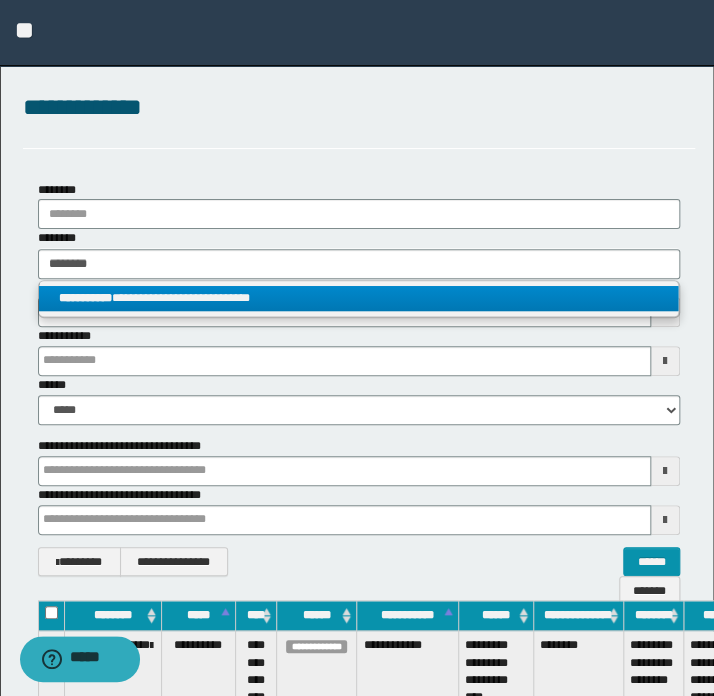 click on "**********" at bounding box center (358, 298) 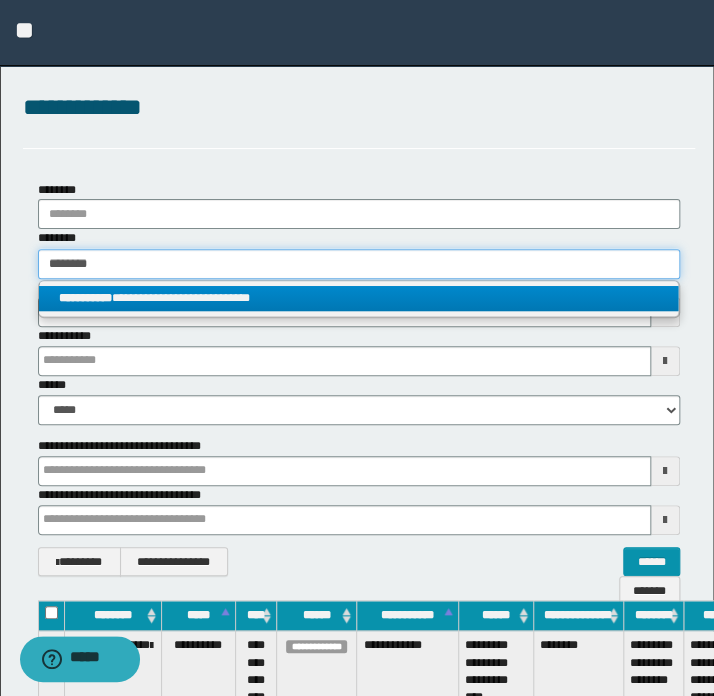 type 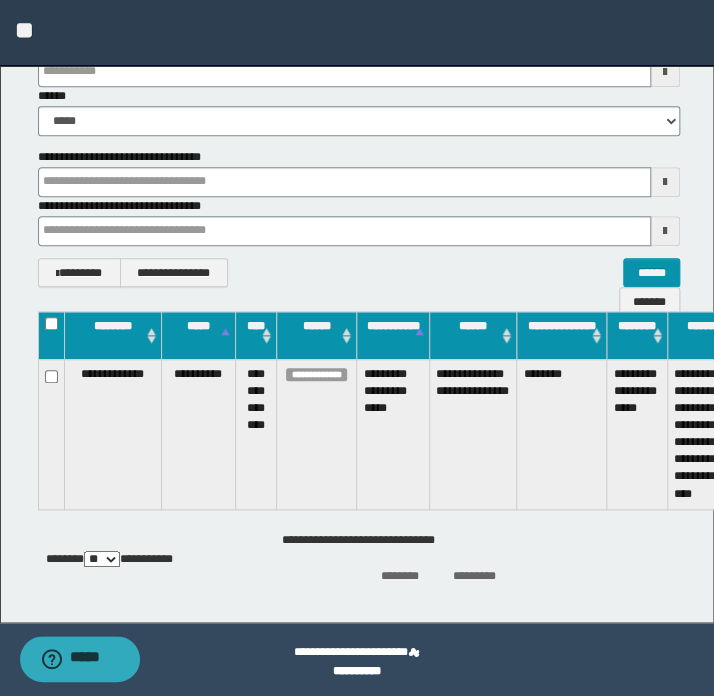 scroll, scrollTop: 292, scrollLeft: 0, axis: vertical 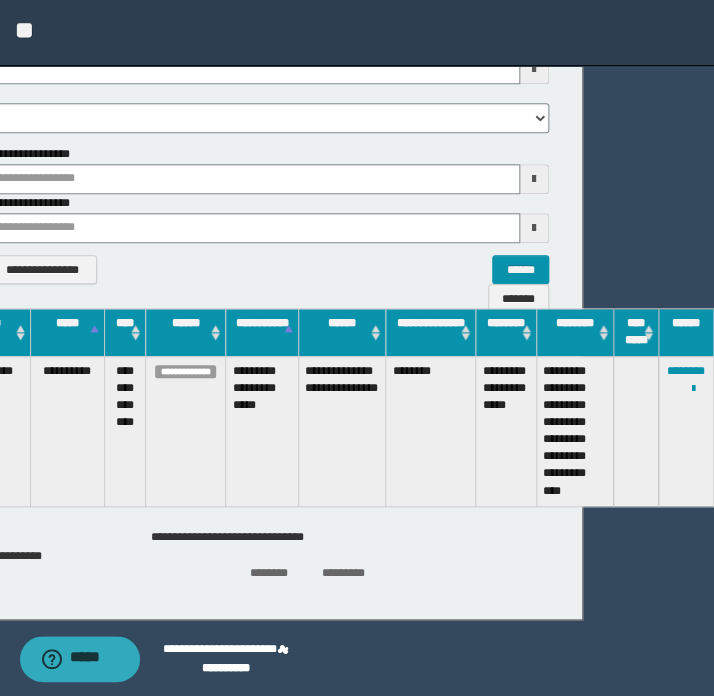 click on "**********" at bounding box center [686, 431] 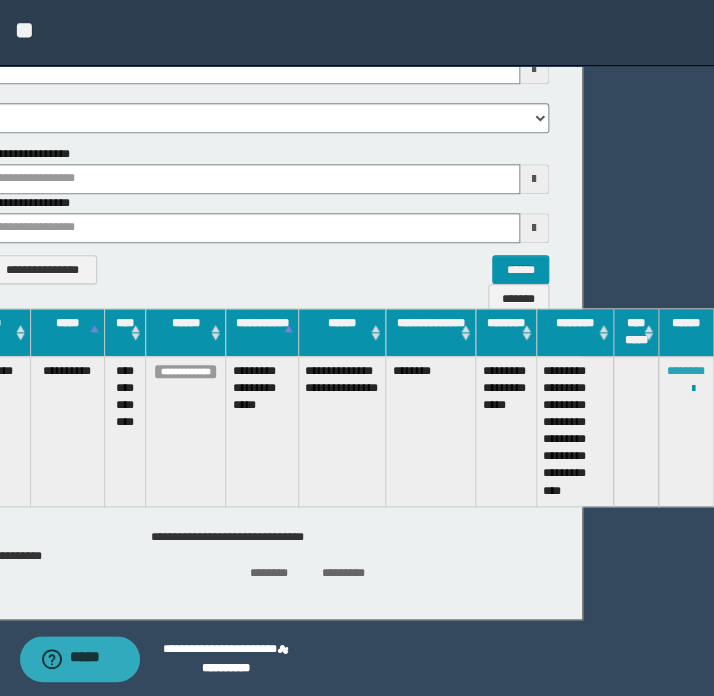 click on "********" at bounding box center (686, 371) 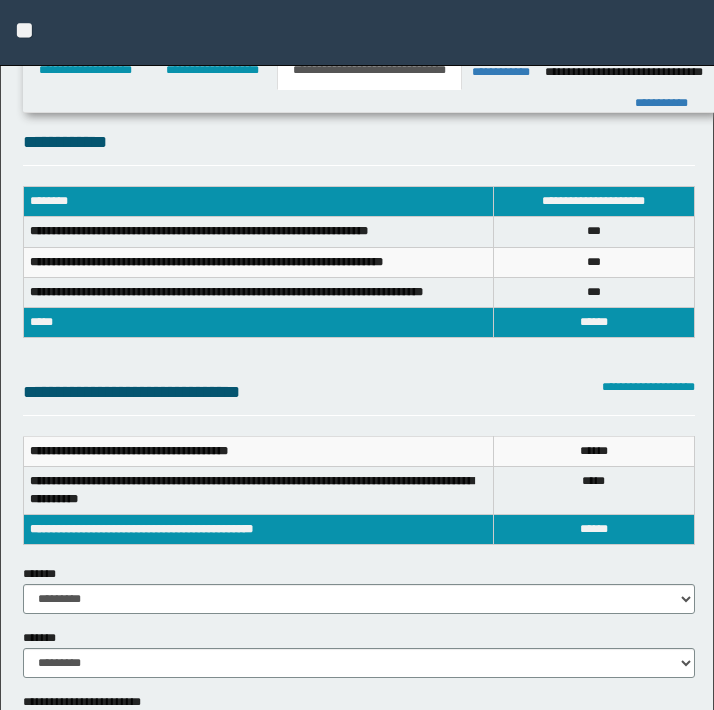 select on "*" 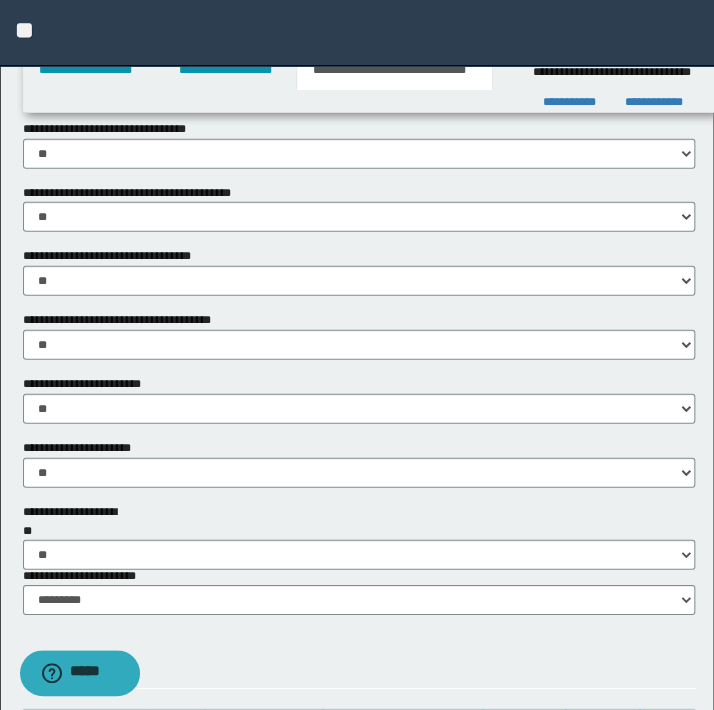 scroll, scrollTop: 0, scrollLeft: 0, axis: both 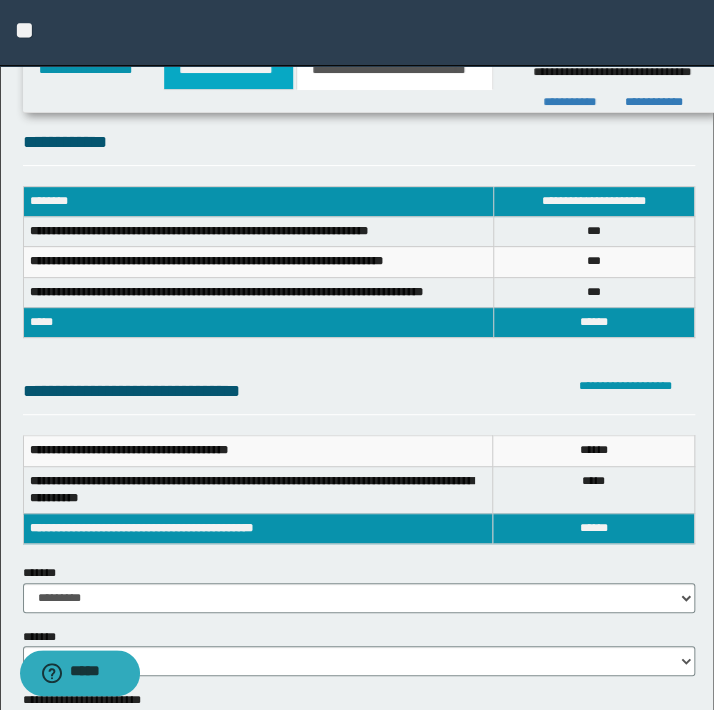 click on "**********" at bounding box center (228, 70) 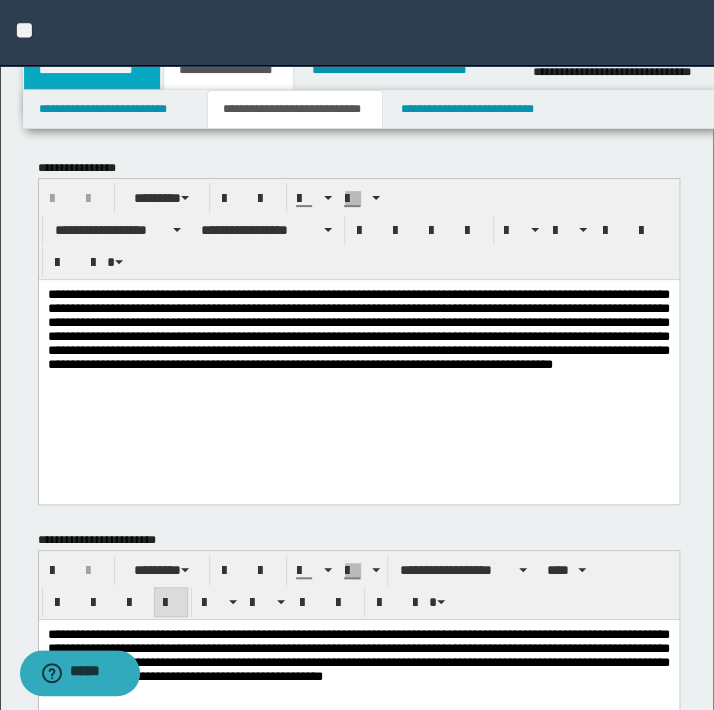 click on "**********" at bounding box center (92, 70) 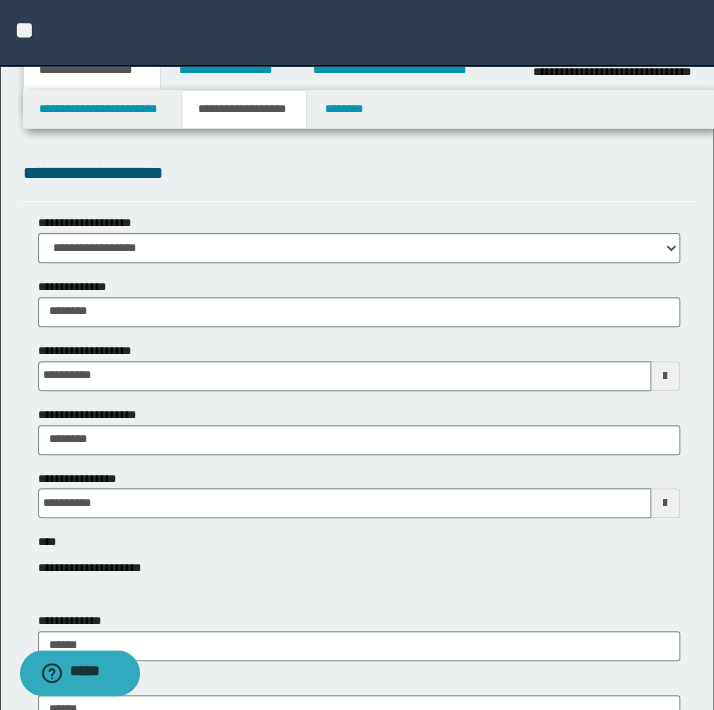 click on "**********" at bounding box center [244, 109] 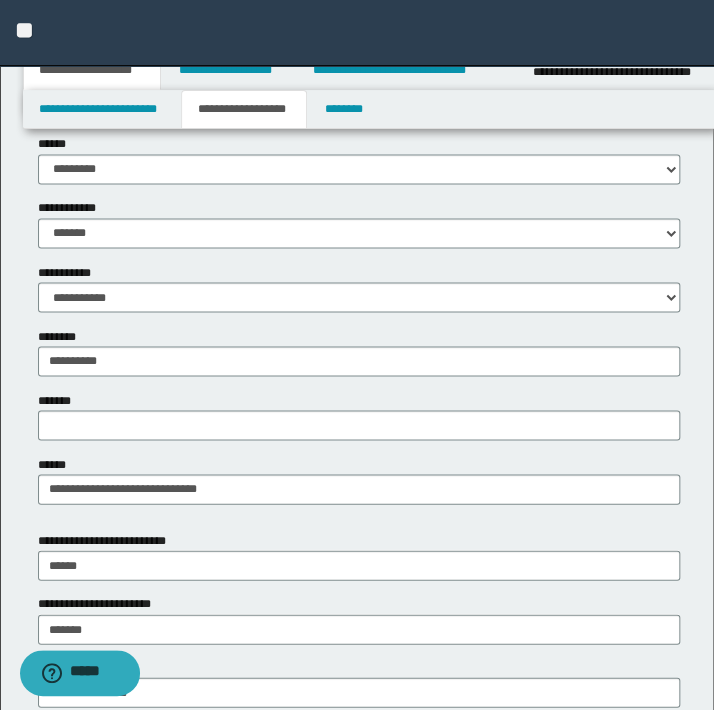 scroll, scrollTop: 818, scrollLeft: 0, axis: vertical 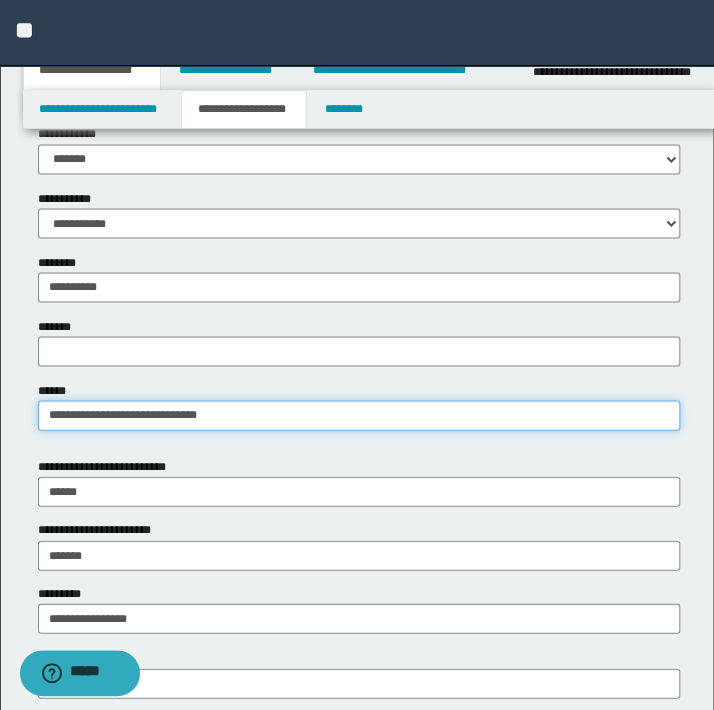 click on "**********" at bounding box center [359, 415] 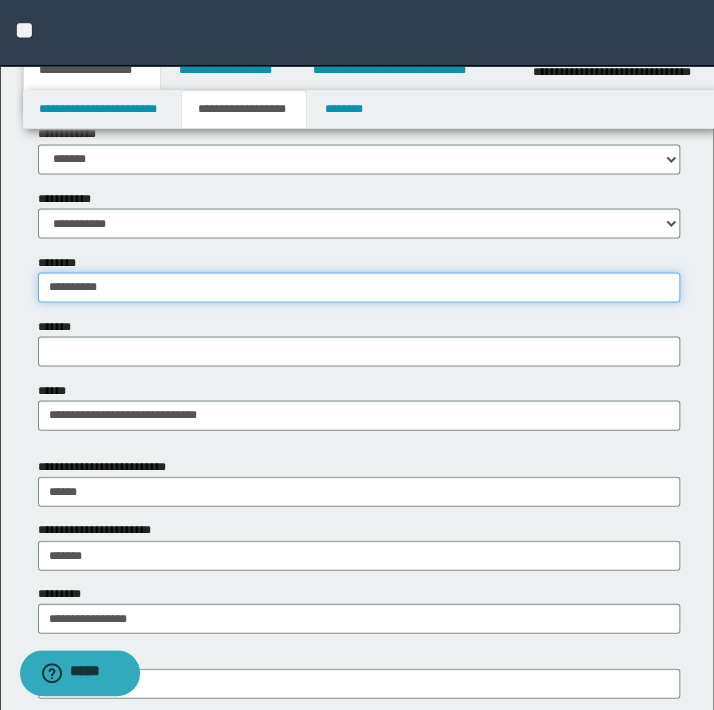 click on "**********" at bounding box center [359, 287] 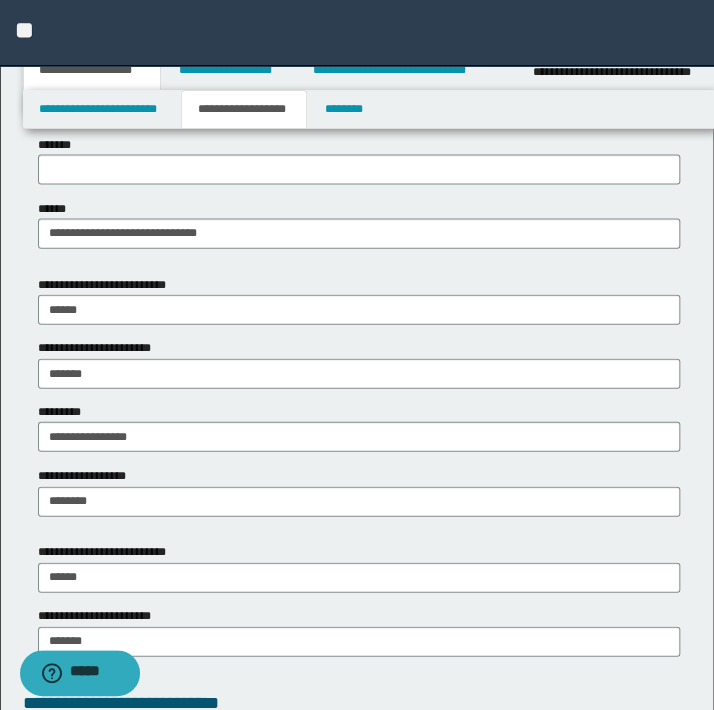 scroll, scrollTop: 1000, scrollLeft: 0, axis: vertical 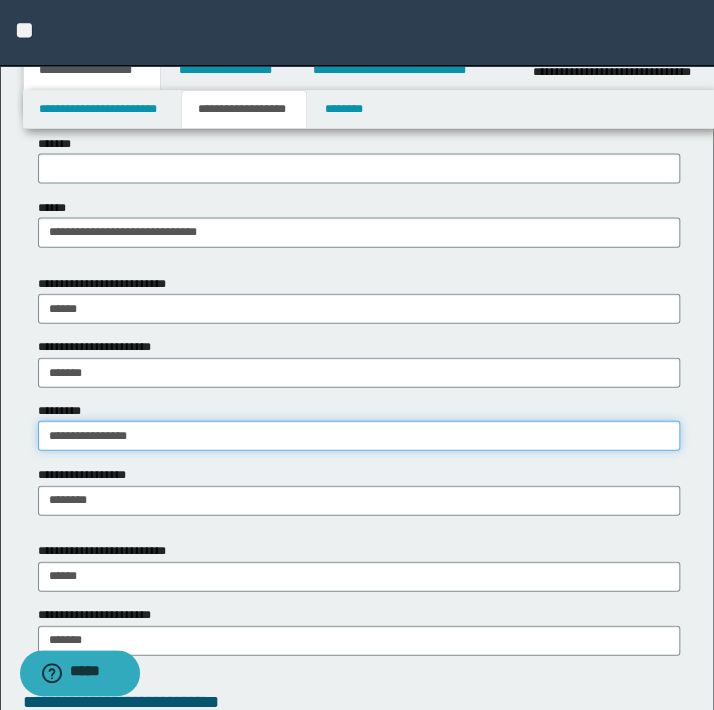 drag, startPoint x: 154, startPoint y: 430, endPoint x: -50, endPoint y: 422, distance: 204.1568 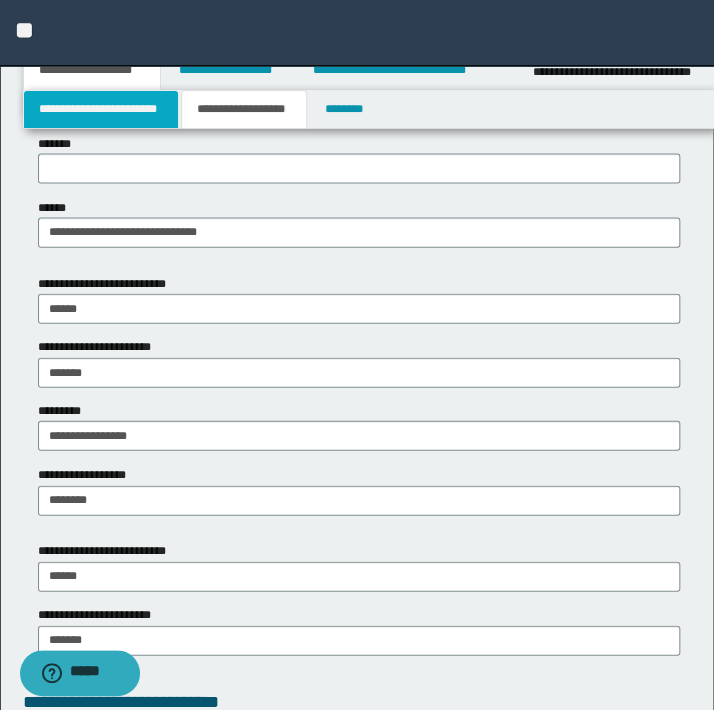click on "**********" at bounding box center [101, 109] 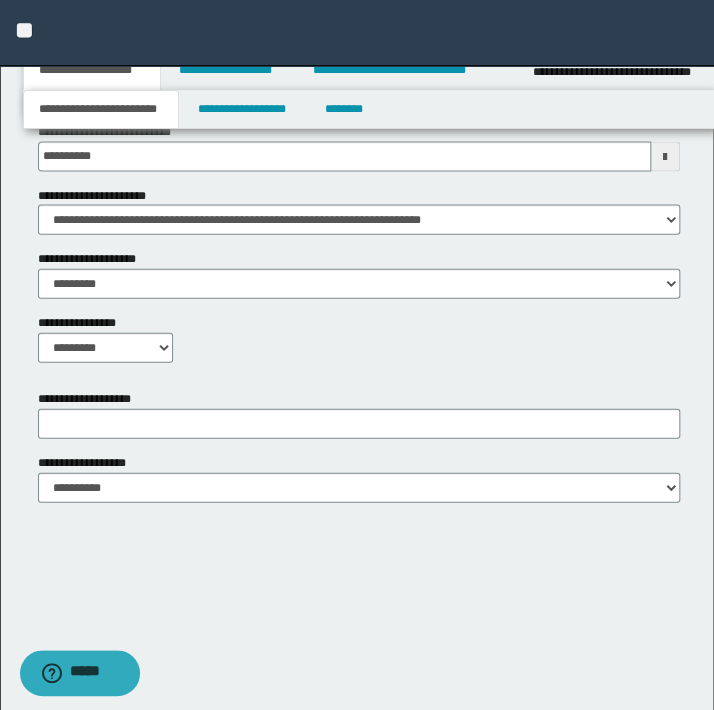 scroll, scrollTop: 916, scrollLeft: 0, axis: vertical 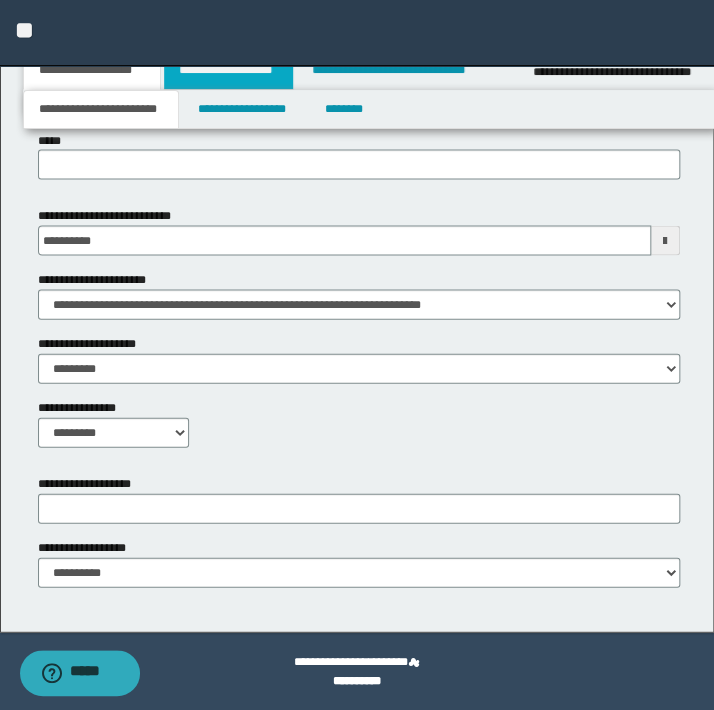 click on "**********" at bounding box center [228, 70] 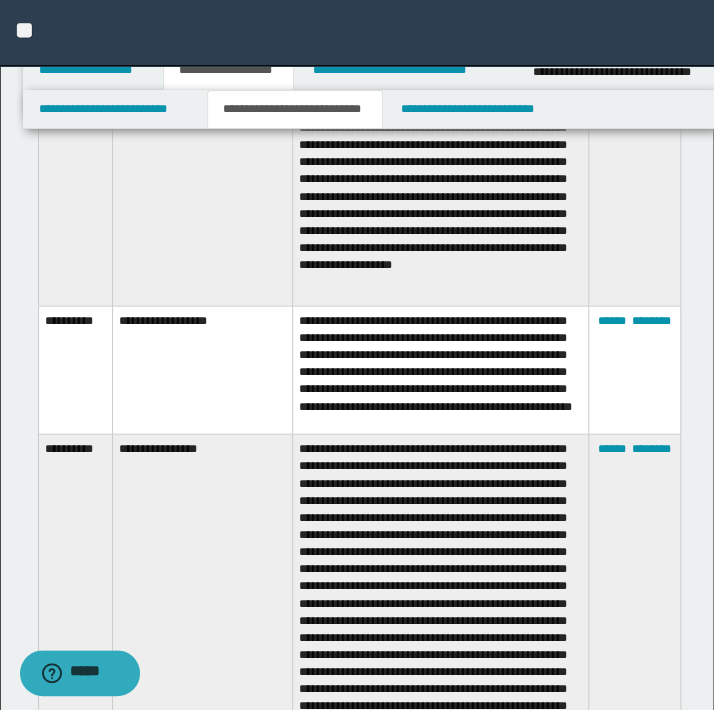 click on "**********" at bounding box center [294, 109] 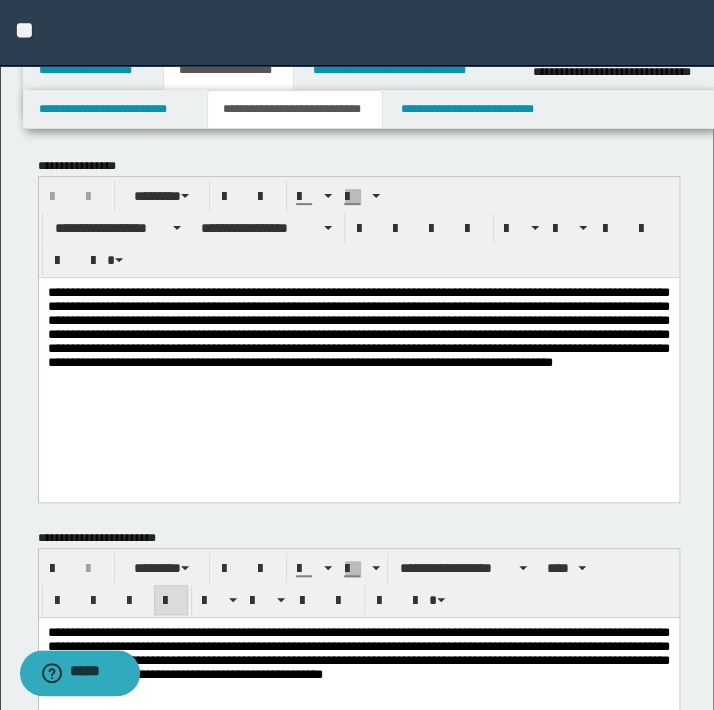 scroll, scrollTop: 0, scrollLeft: 0, axis: both 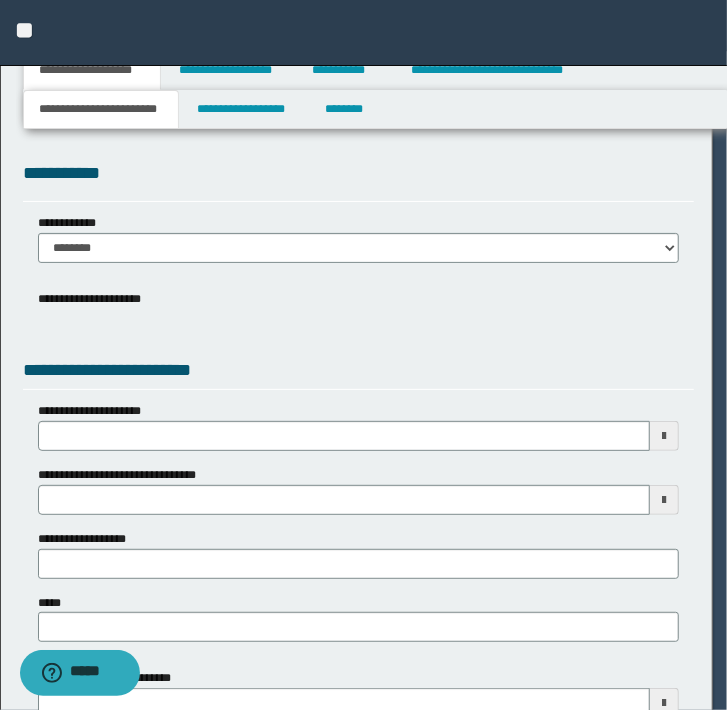 select on "*" 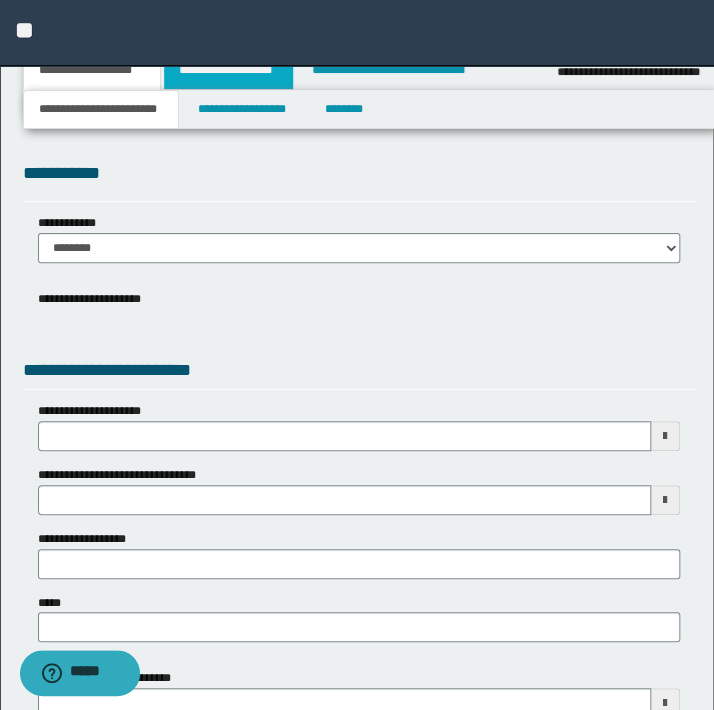 click on "**********" at bounding box center (228, 70) 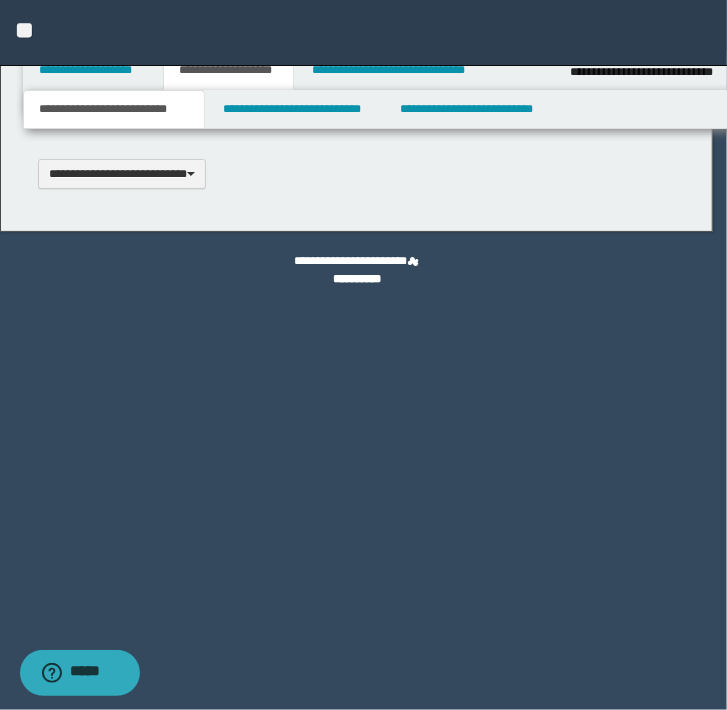 scroll, scrollTop: 0, scrollLeft: 0, axis: both 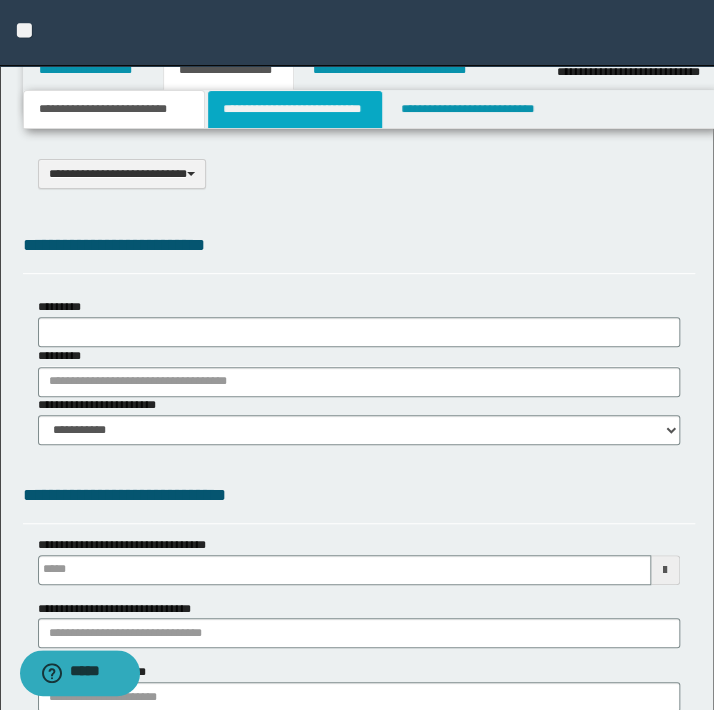 type on "**********" 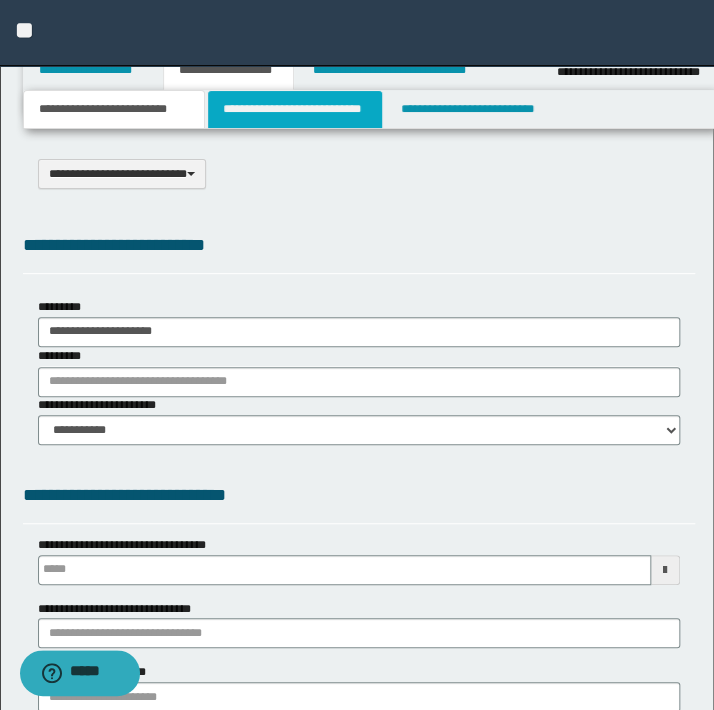 select on "*" 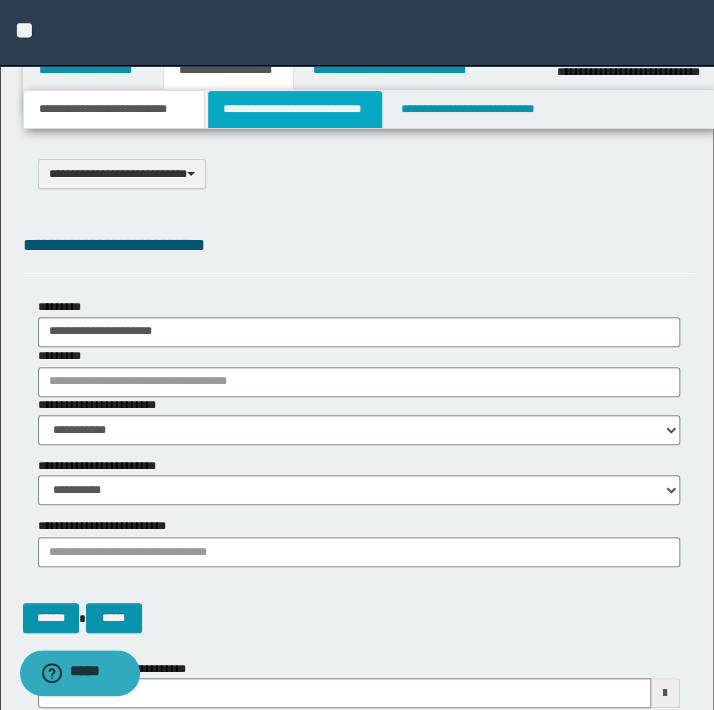 click on "**********" at bounding box center [294, 109] 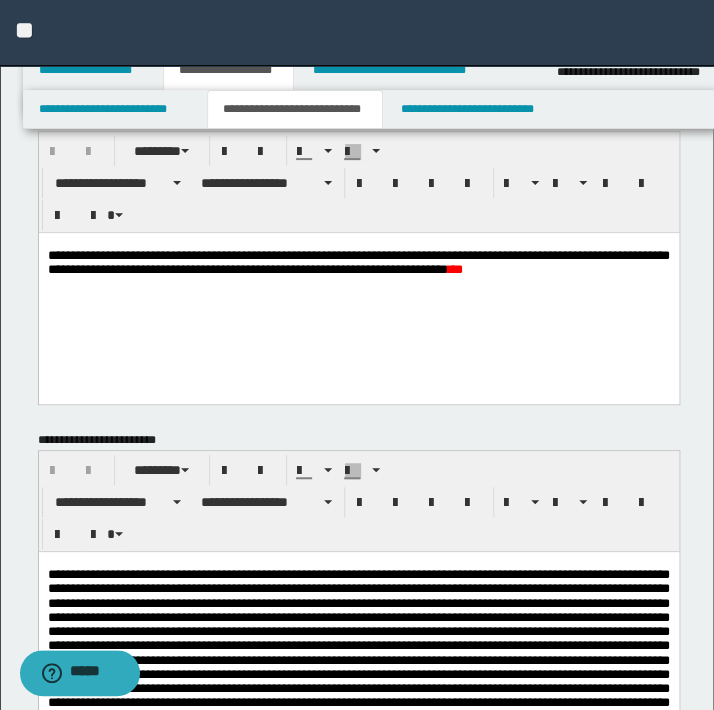 scroll, scrollTop: 90, scrollLeft: 0, axis: vertical 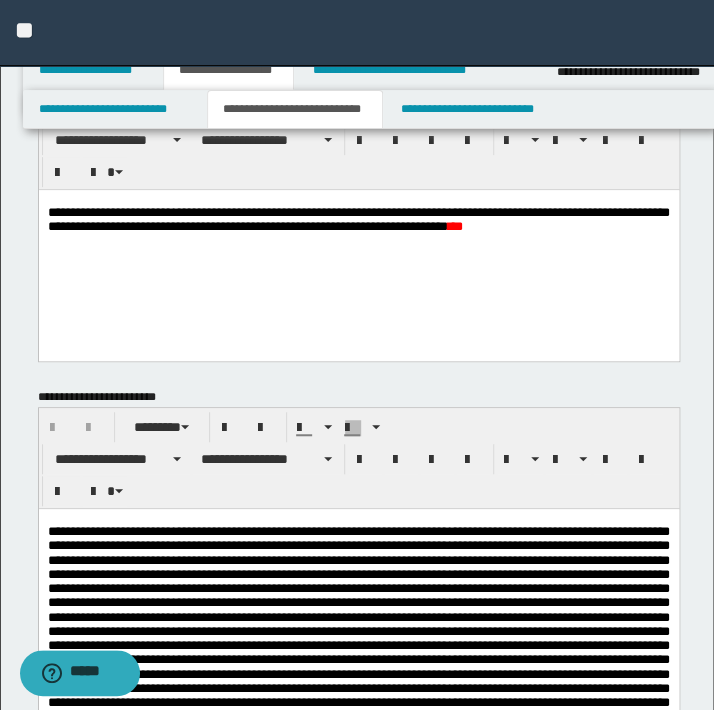 drag, startPoint x: 522, startPoint y: 231, endPoint x: 523, endPoint y: 263, distance: 32.01562 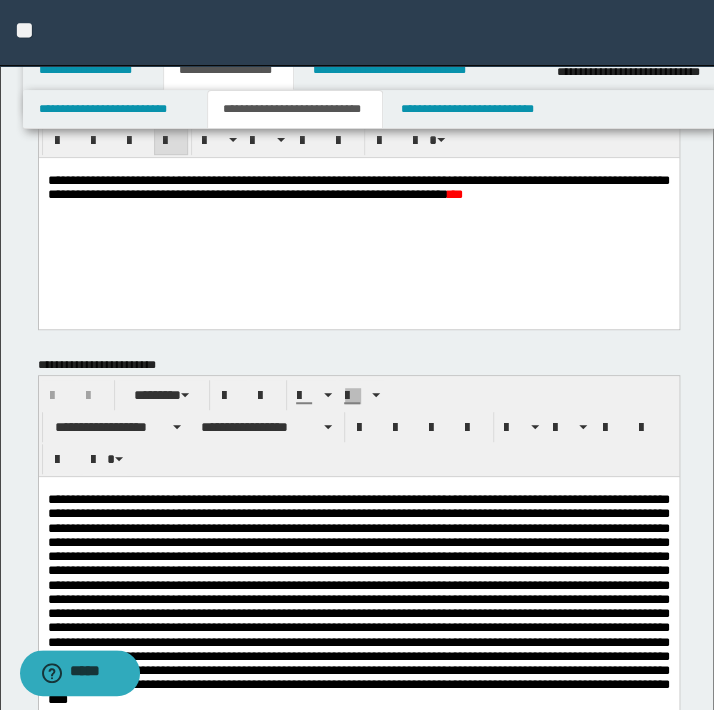 type 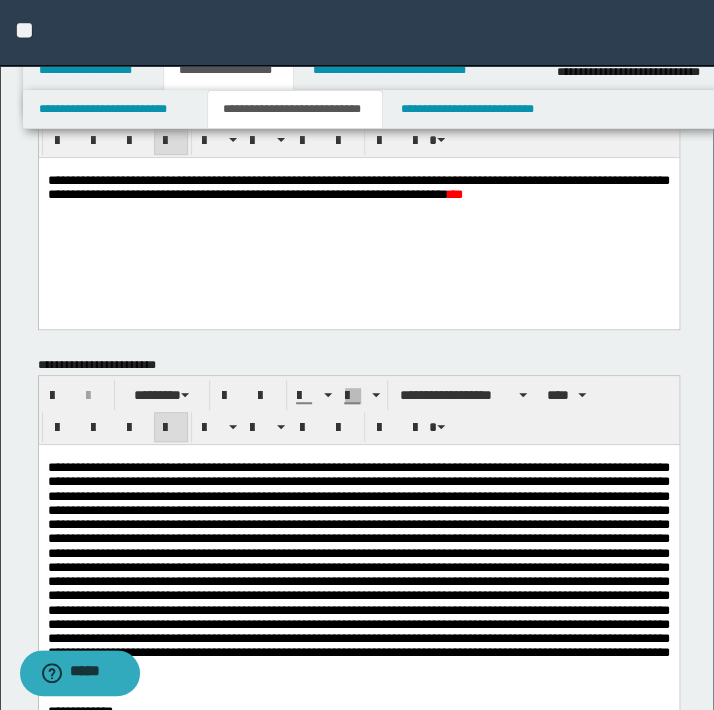 click on "**********" at bounding box center [358, 216] 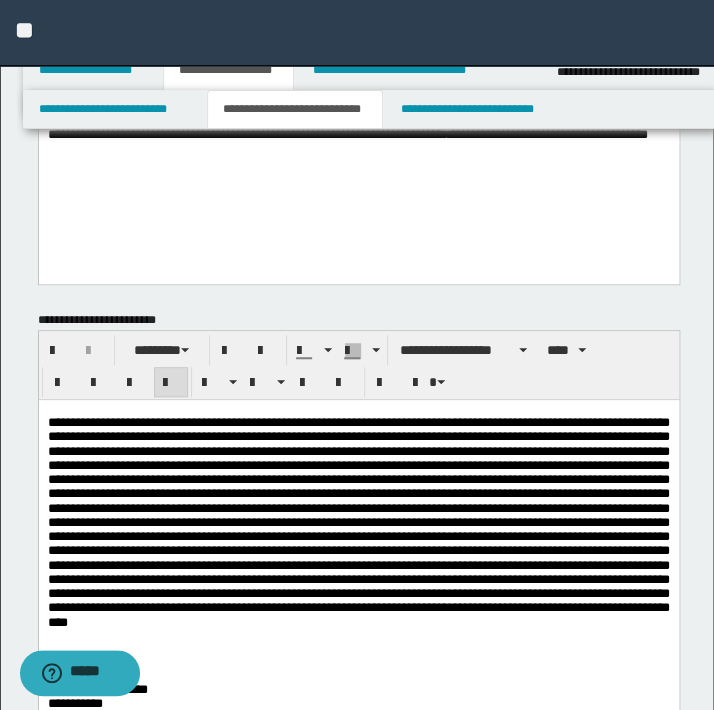 scroll, scrollTop: 454, scrollLeft: 0, axis: vertical 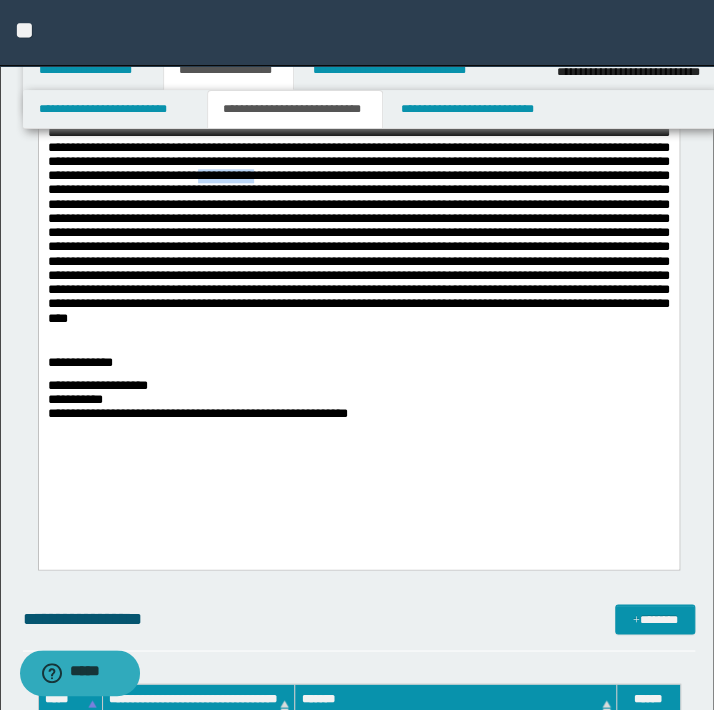 type 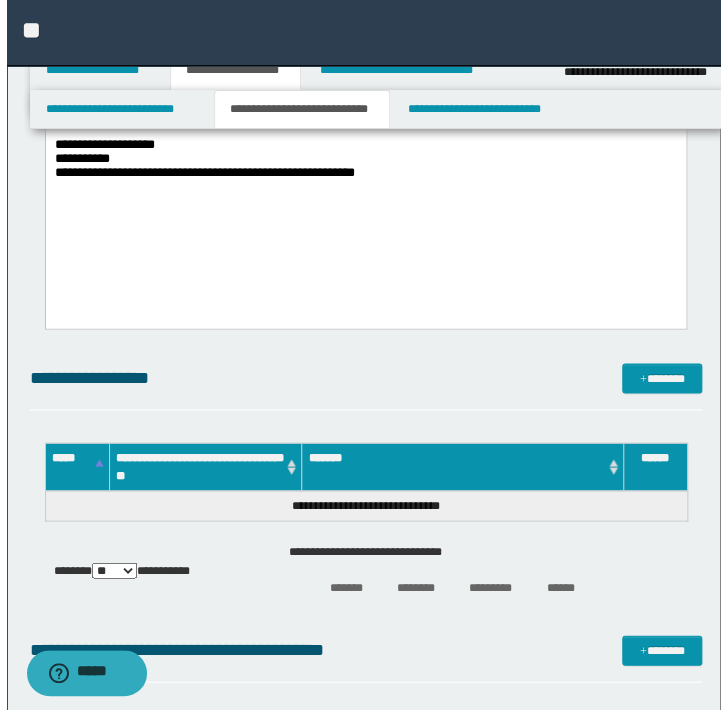 scroll, scrollTop: 727, scrollLeft: 0, axis: vertical 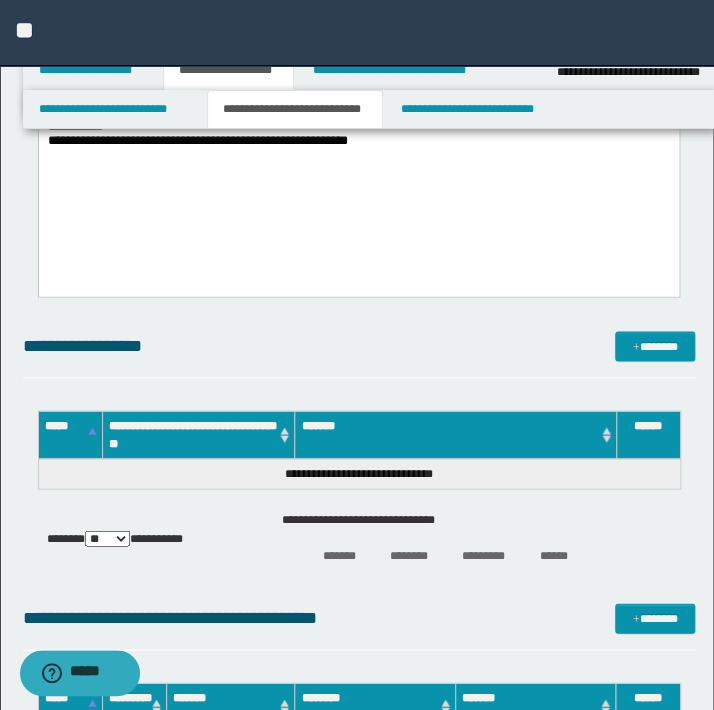 click on "**********" at bounding box center [359, 354] 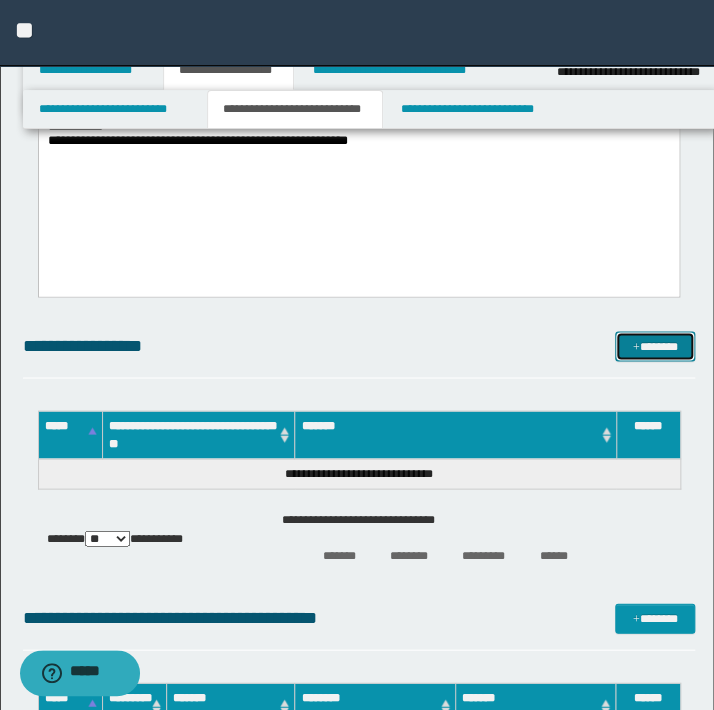 click on "*******" at bounding box center (655, 346) 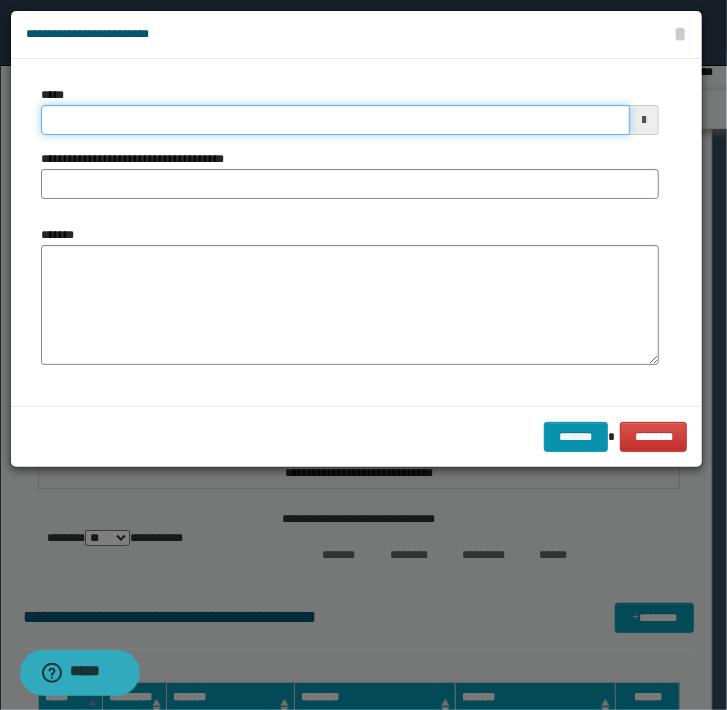 click on "*****" at bounding box center (335, 120) 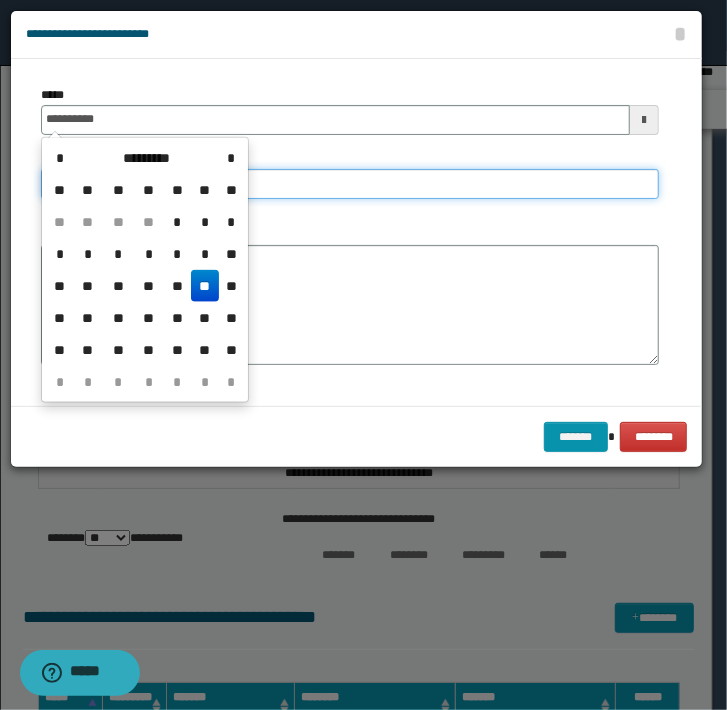 type on "**********" 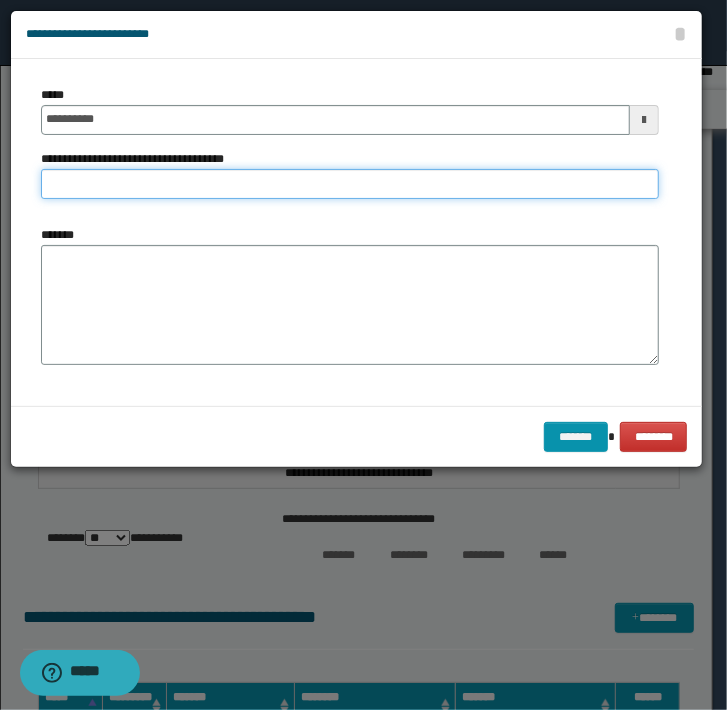 type on "*" 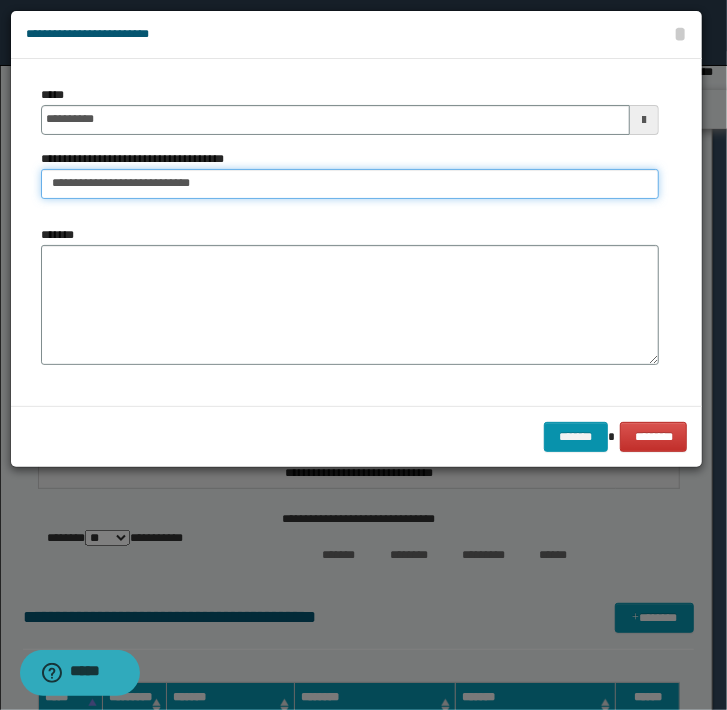 type on "**********" 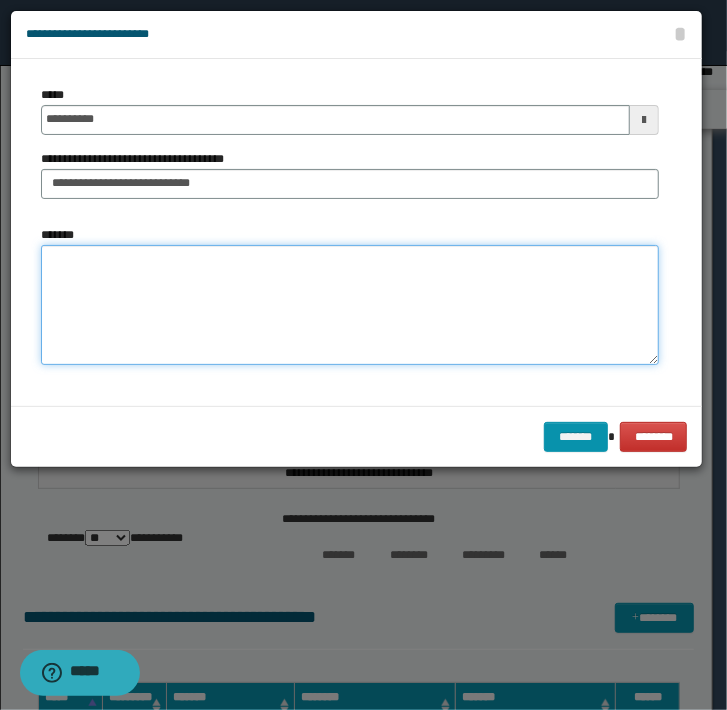 click on "*******" at bounding box center [350, 305] 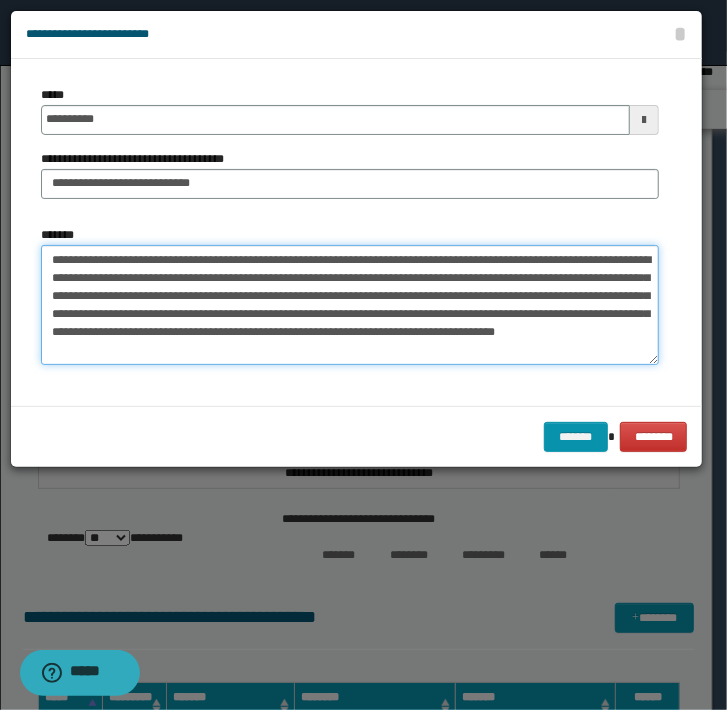 click on "**********" at bounding box center (350, 305) 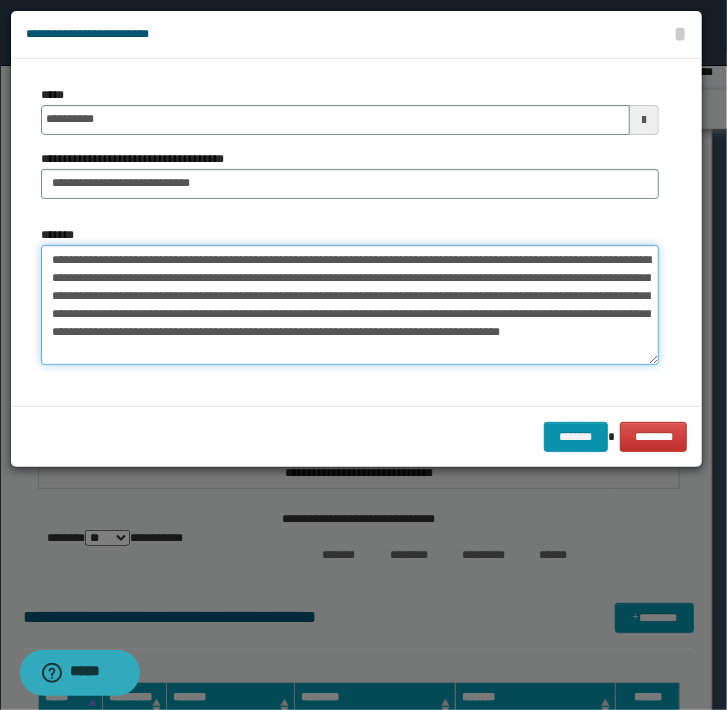 click on "**********" at bounding box center (350, 305) 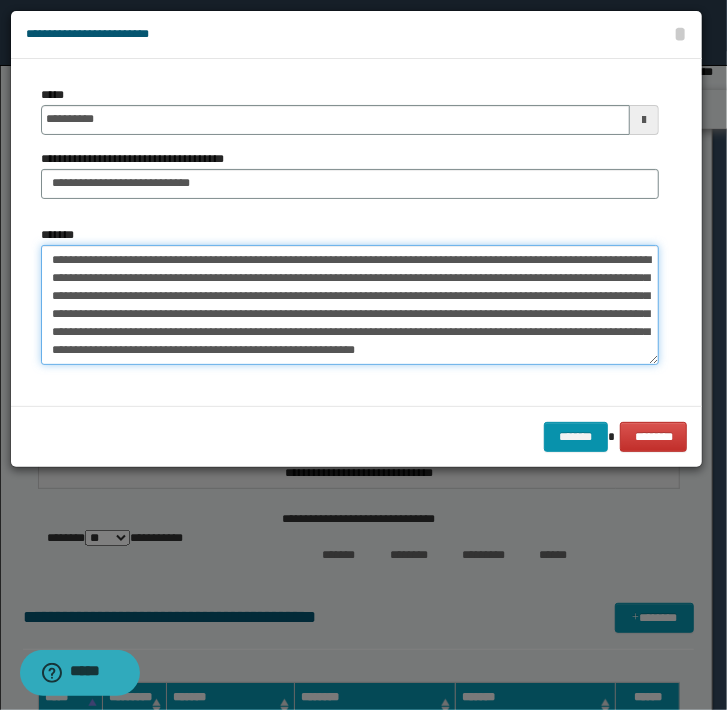 scroll, scrollTop: 11, scrollLeft: 0, axis: vertical 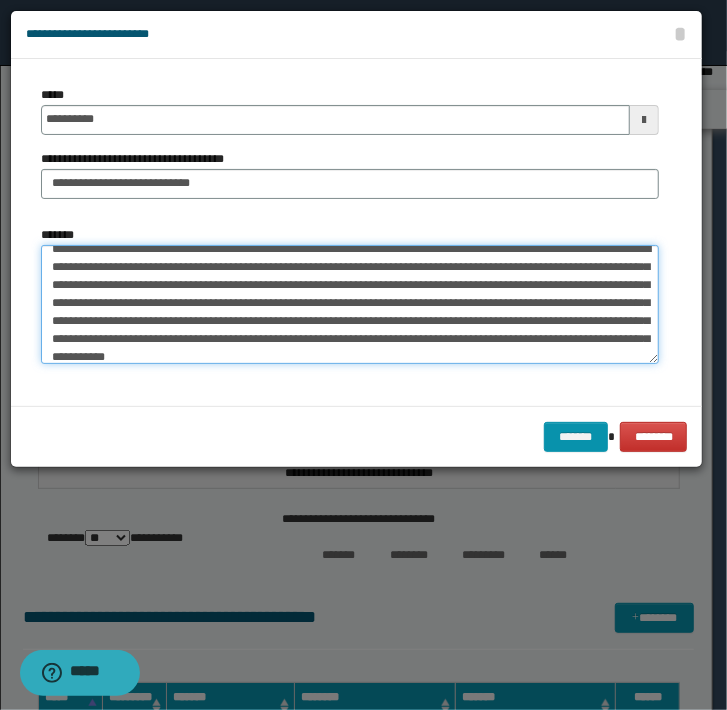 click on "**********" at bounding box center (350, 305) 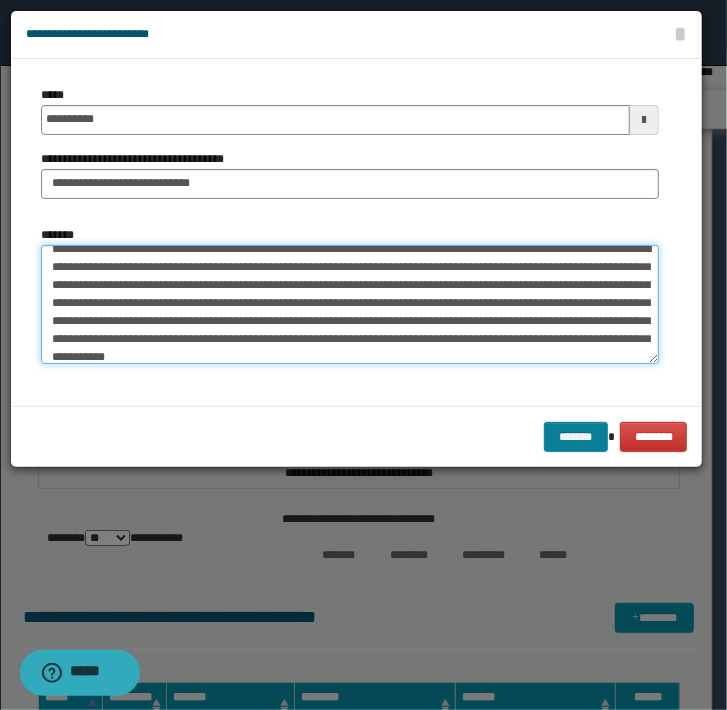 type on "**********" 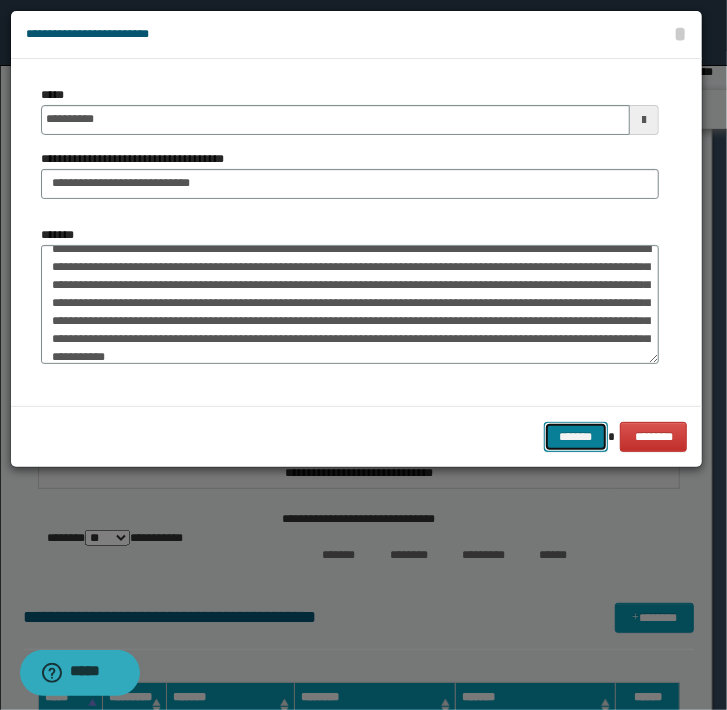 click on "*******" at bounding box center [576, 437] 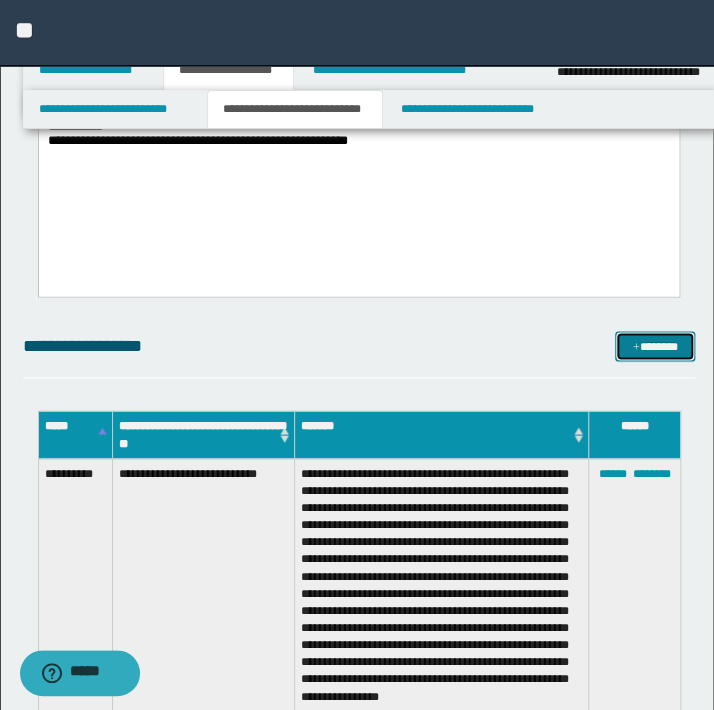 click on "*******" at bounding box center [655, 346] 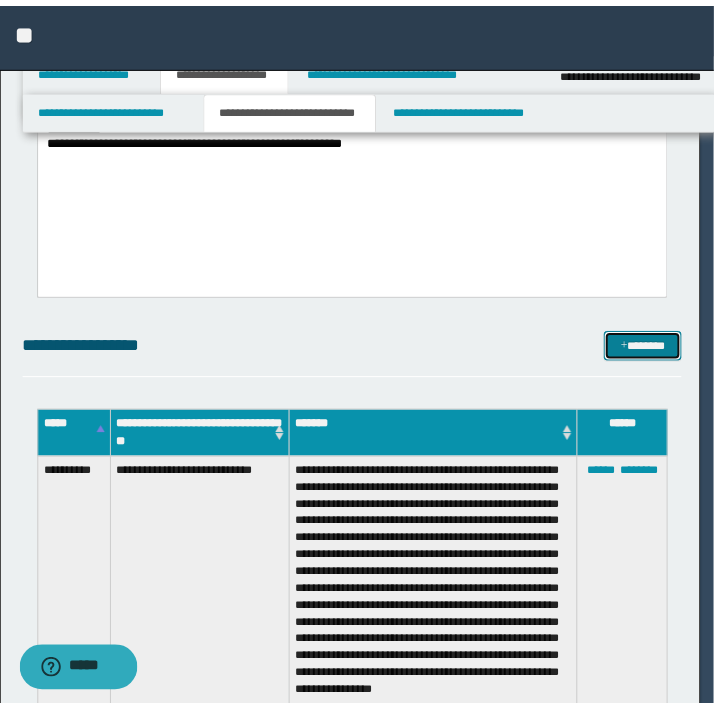 scroll, scrollTop: 0, scrollLeft: 0, axis: both 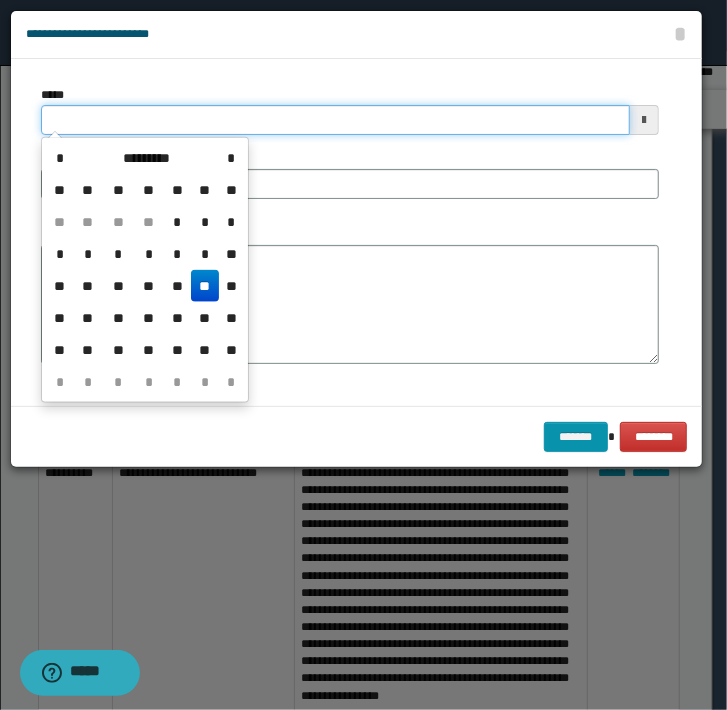 click on "*****" at bounding box center (335, 120) 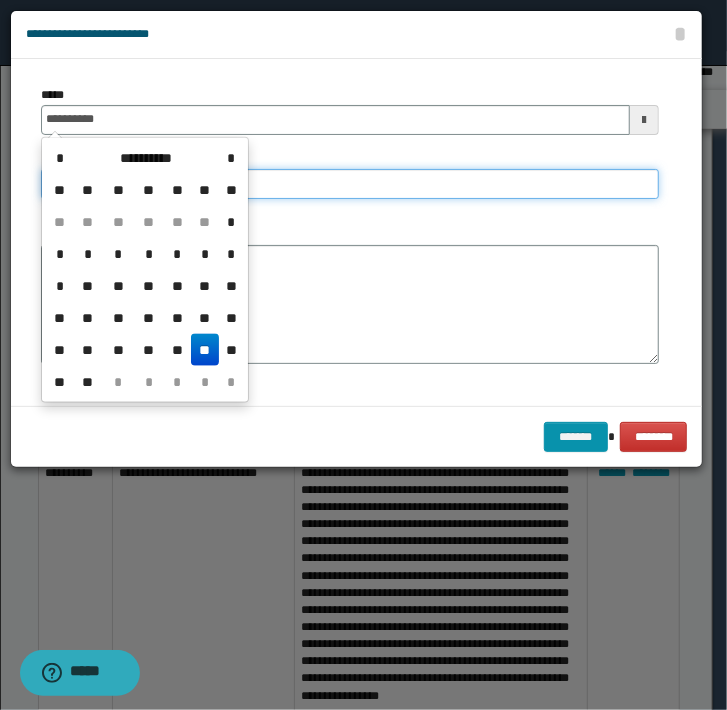 type on "**********" 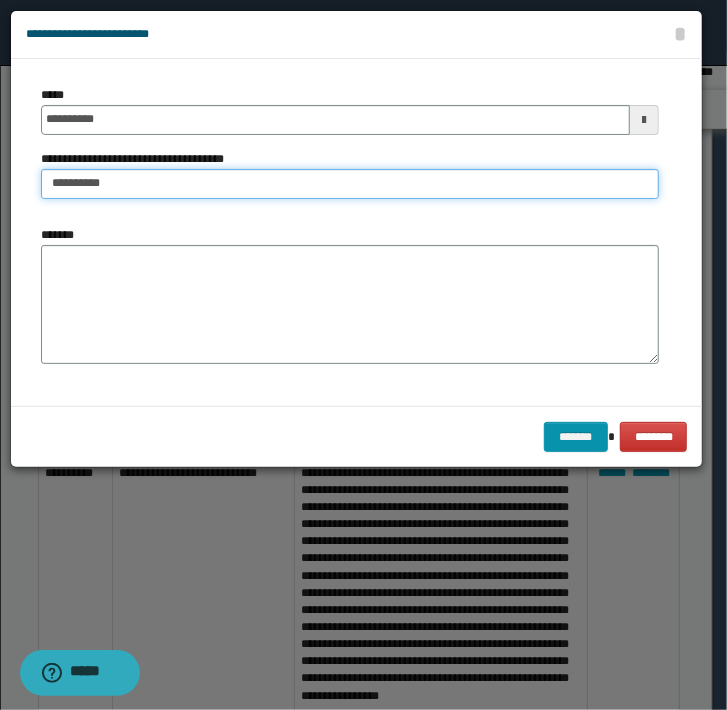 type on "**********" 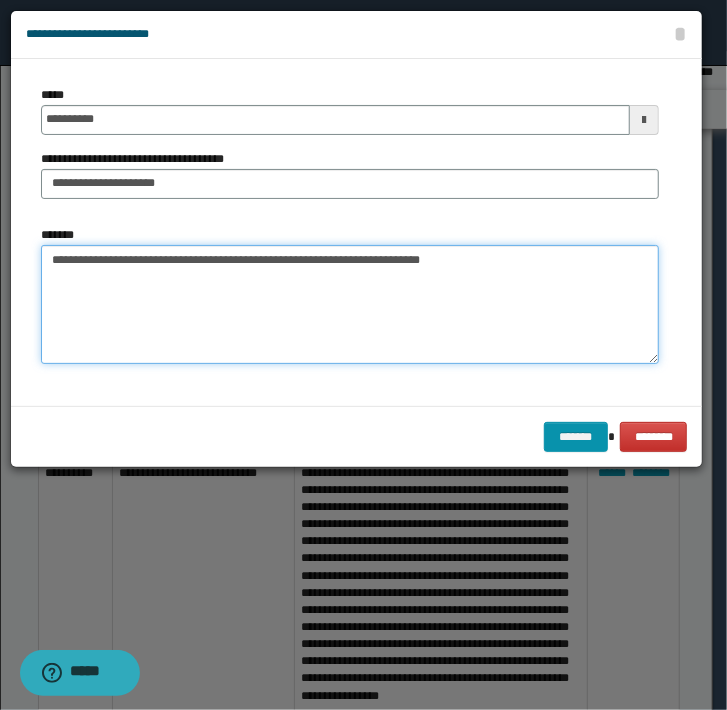 type on "**********" 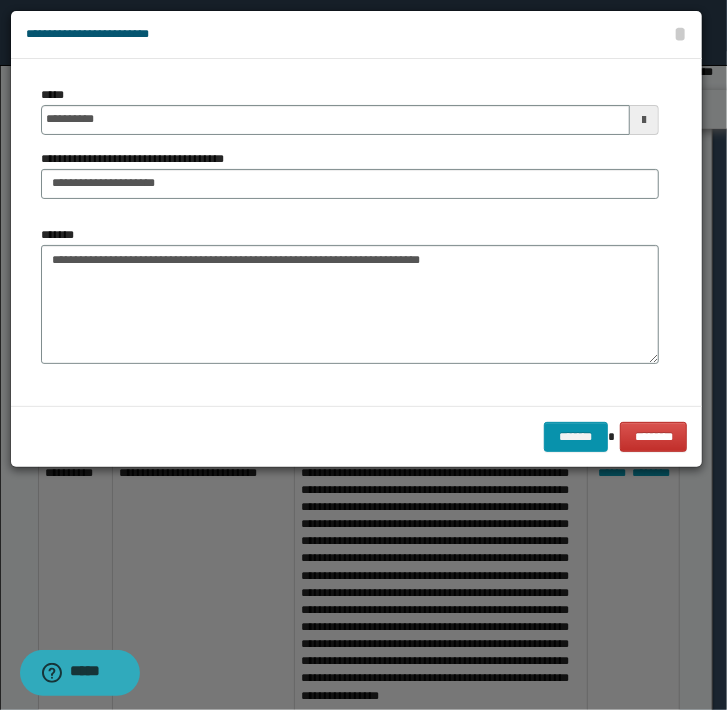 click on "*******
********" at bounding box center (356, 436) 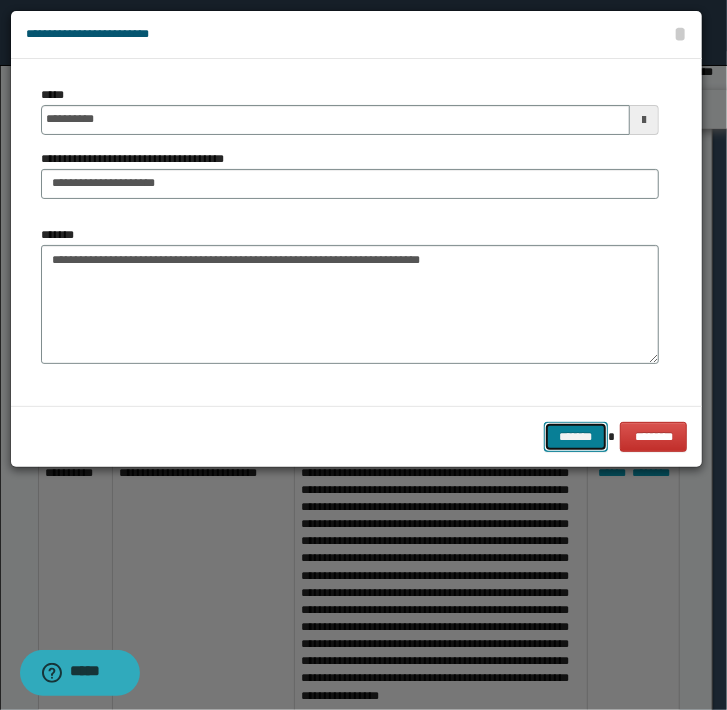 click on "*******" at bounding box center [576, 437] 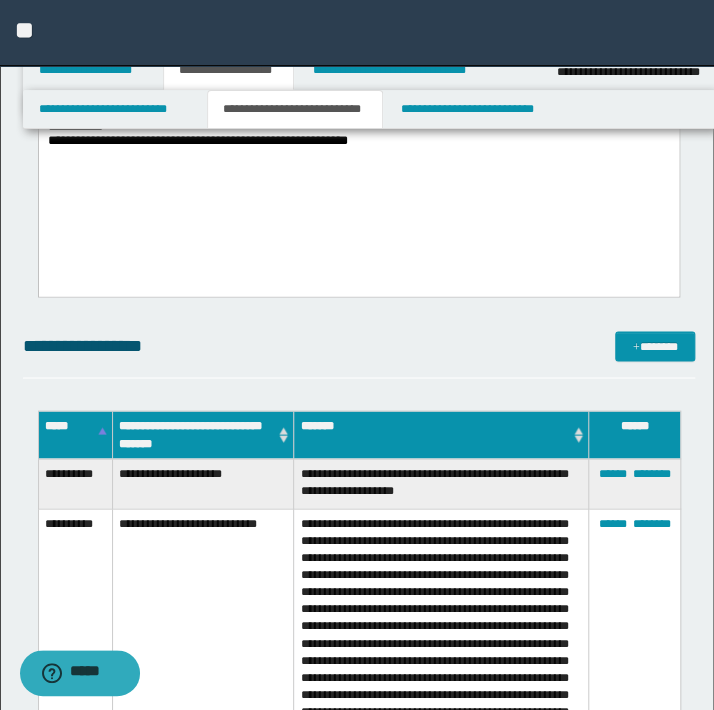 click on "**********" at bounding box center [359, 616] 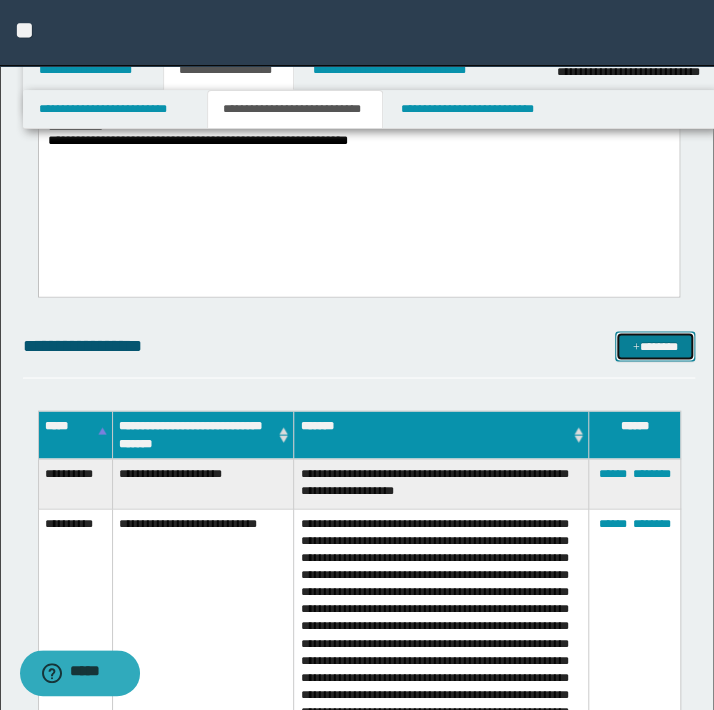 click on "*******" at bounding box center (655, 346) 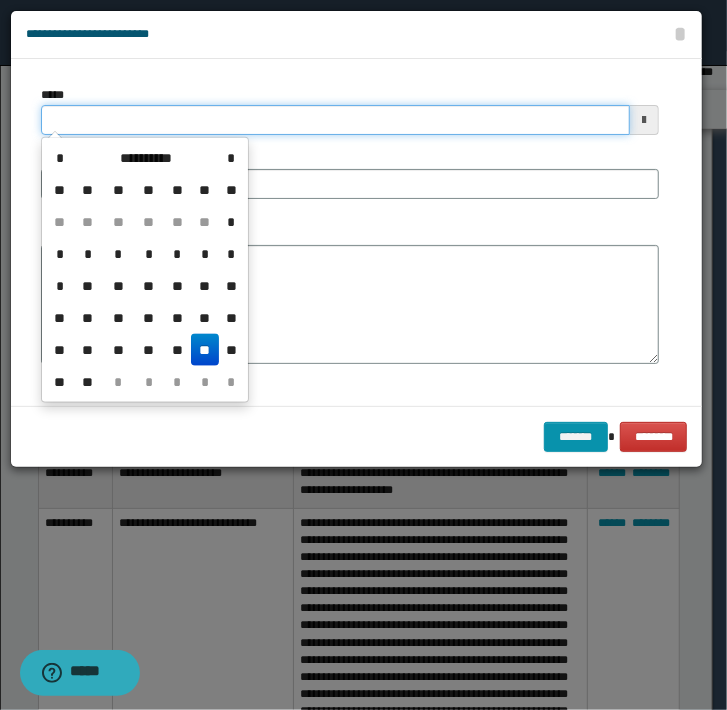 click on "*****" at bounding box center [335, 120] 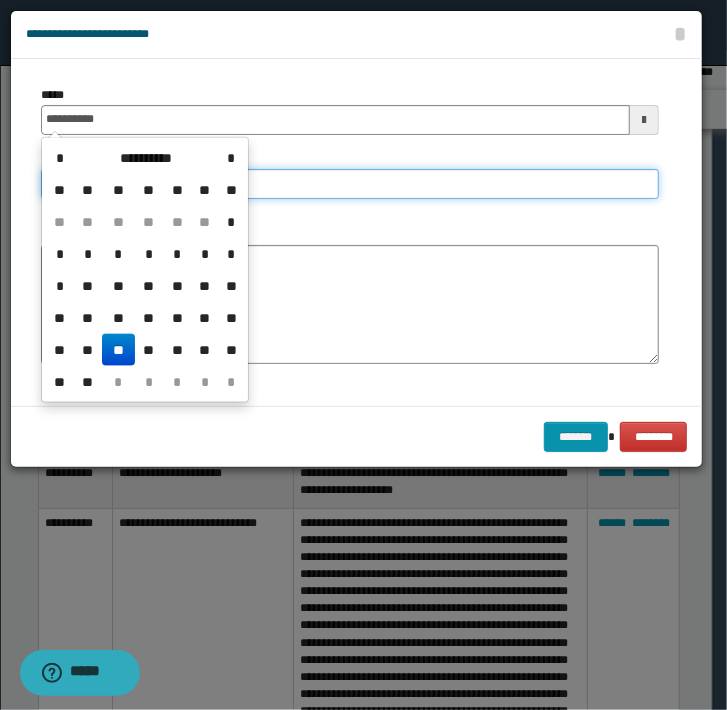 type on "**********" 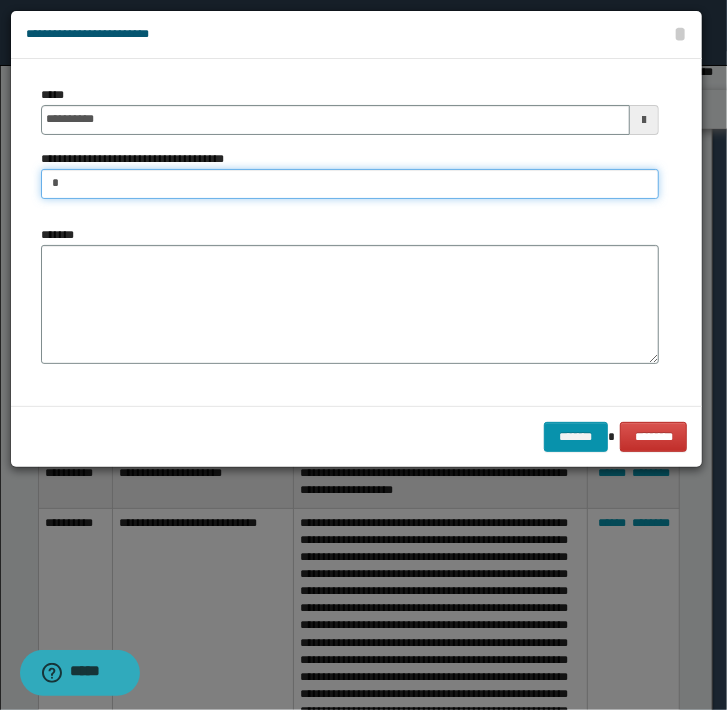 type on "**********" 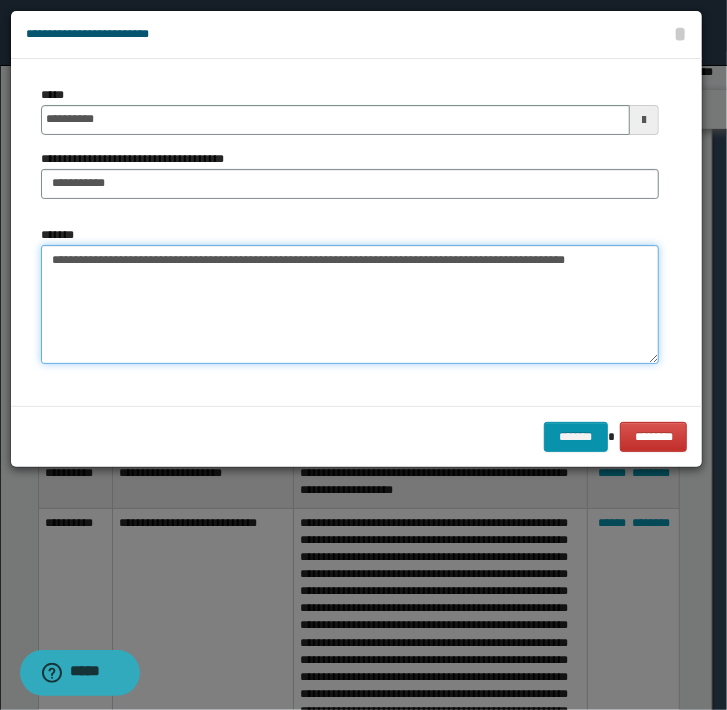 click on "**********" at bounding box center [350, 305] 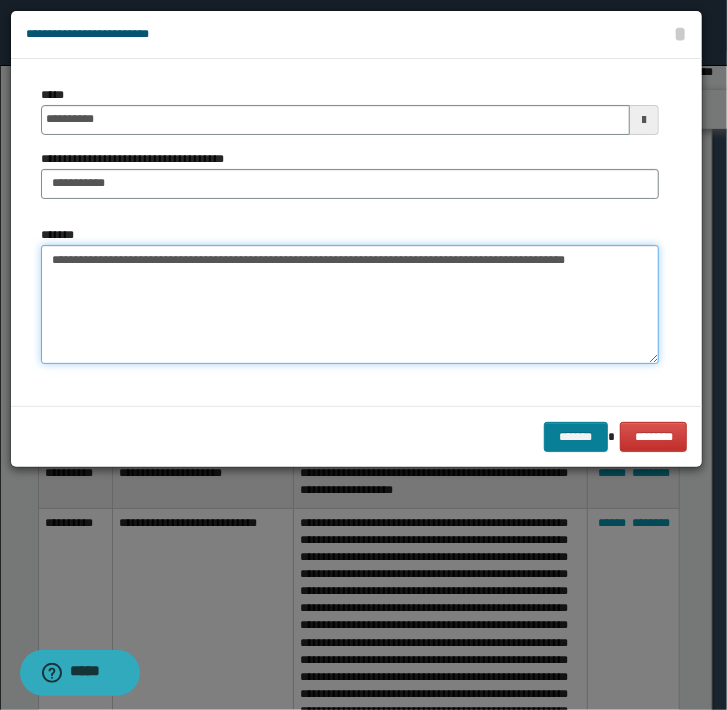 type on "**********" 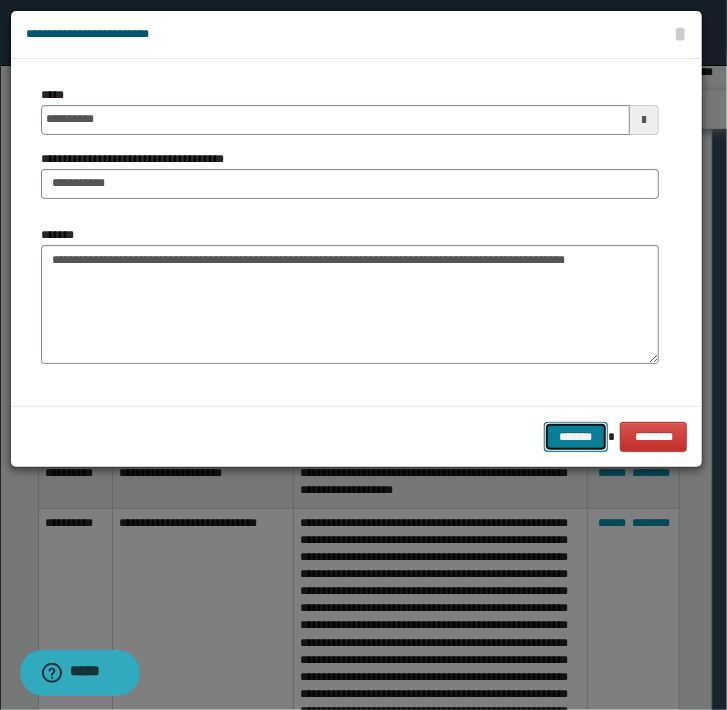 click on "*******" at bounding box center (576, 437) 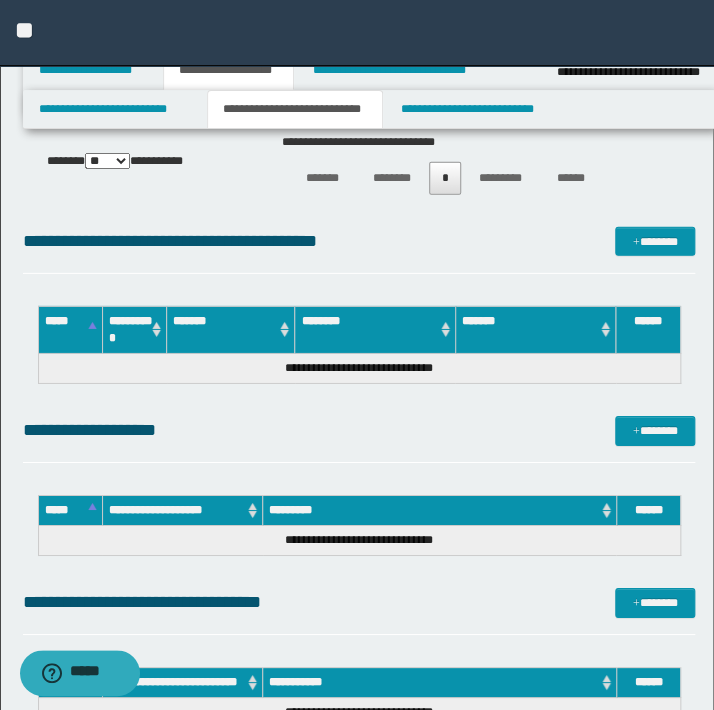 scroll, scrollTop: 1454, scrollLeft: 0, axis: vertical 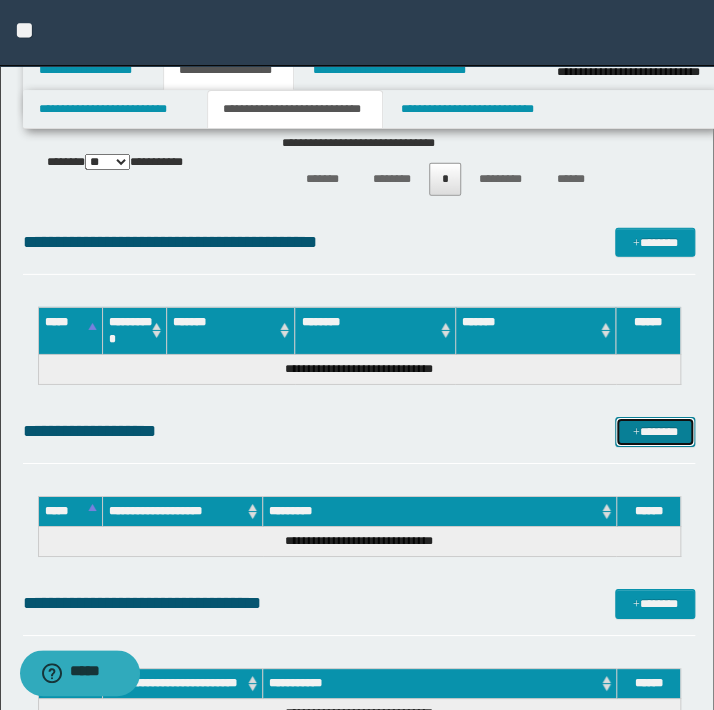 click on "*******" at bounding box center [655, 432] 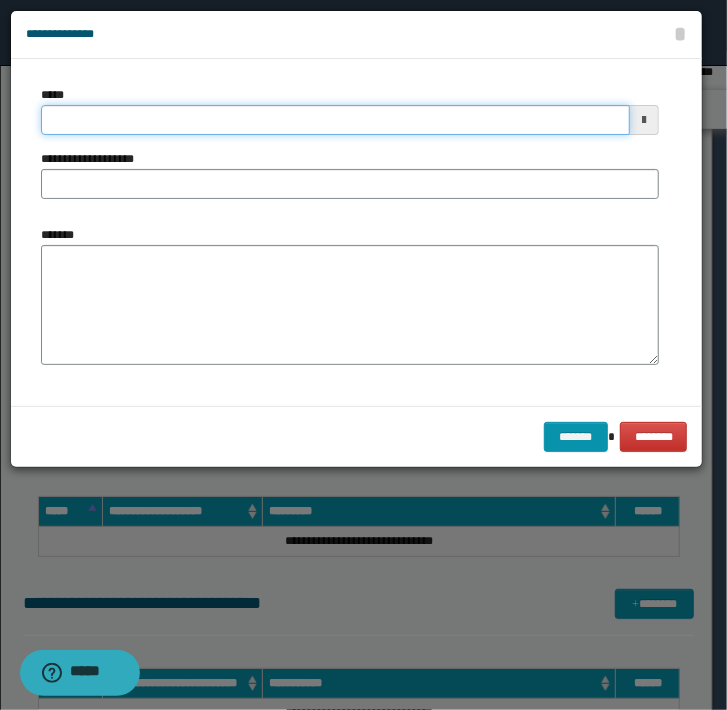 click on "*****" at bounding box center [335, 120] 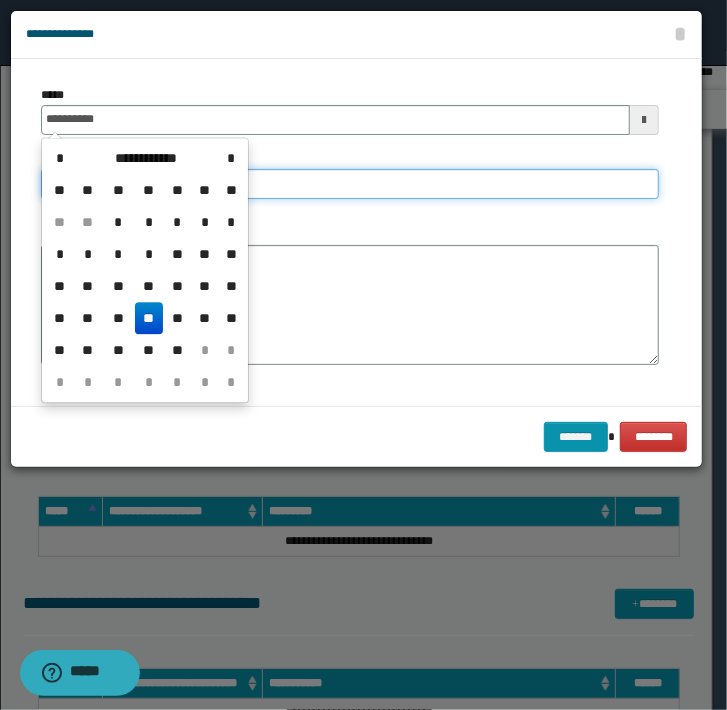 type on "**********" 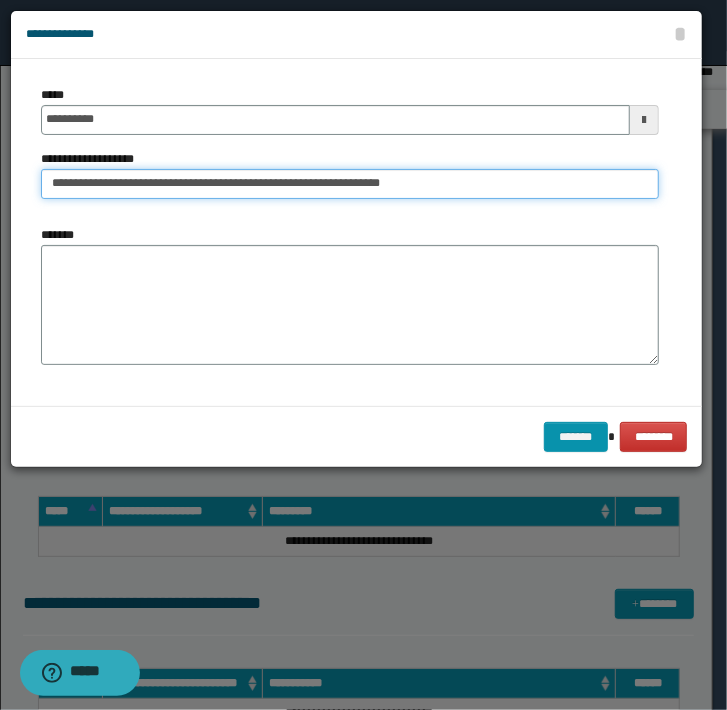 drag, startPoint x: 105, startPoint y: 171, endPoint x: 98, endPoint y: 182, distance: 13.038404 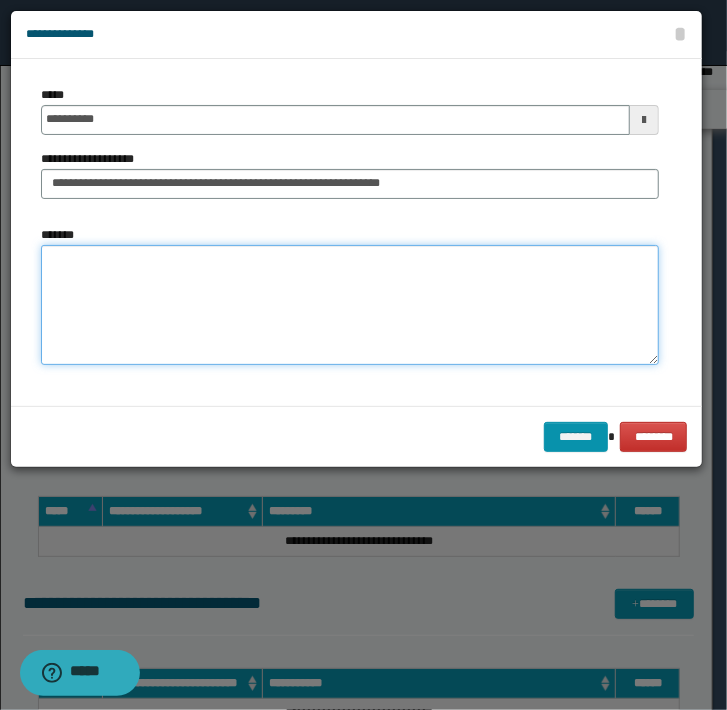 click on "*******" at bounding box center [350, 305] 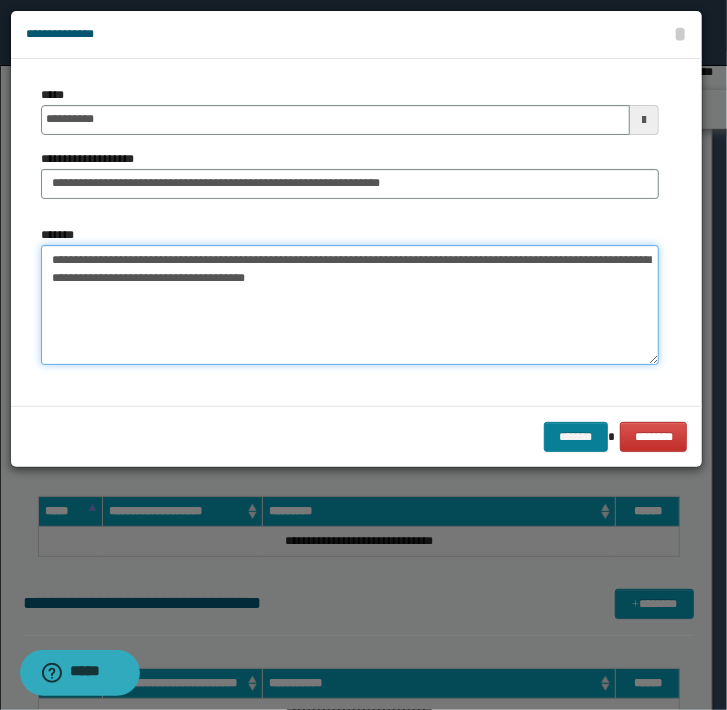 type on "**********" 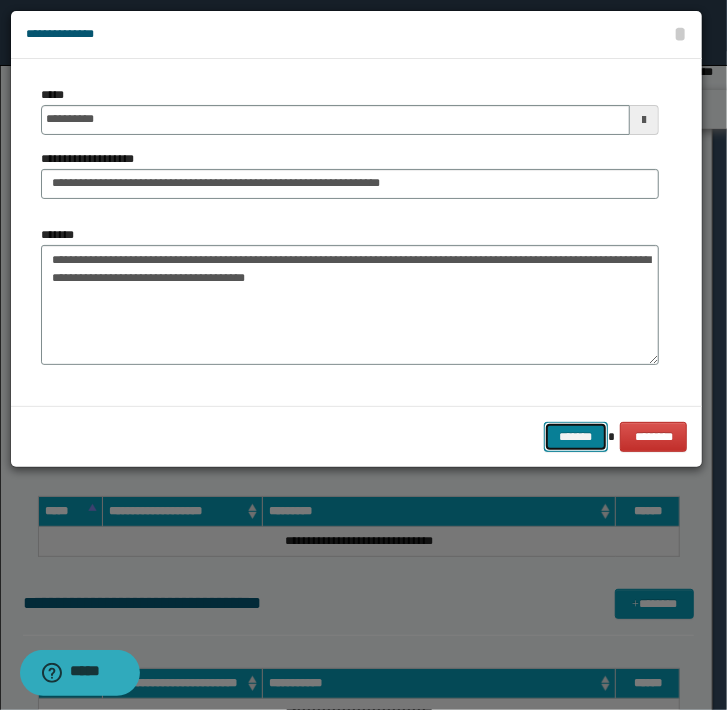 click on "*******" at bounding box center (576, 437) 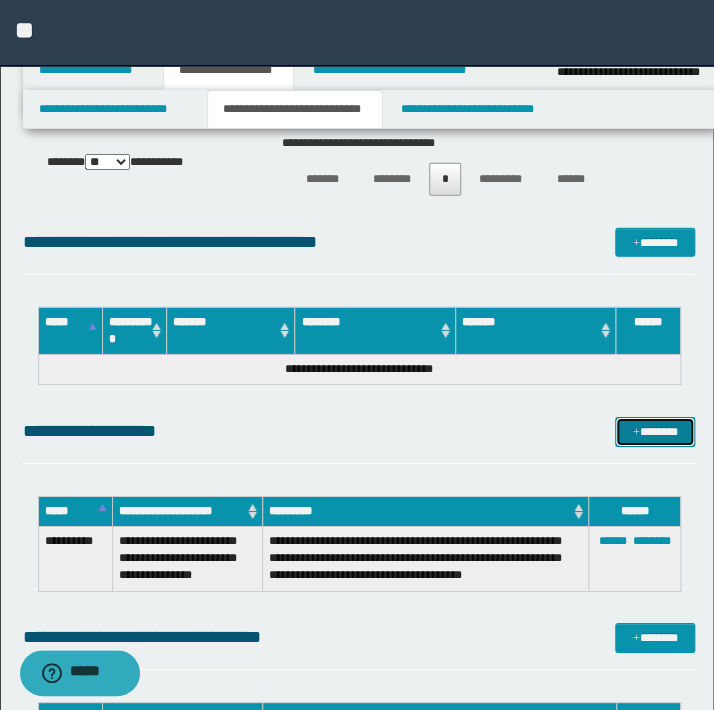 click on "*******" at bounding box center (655, 432) 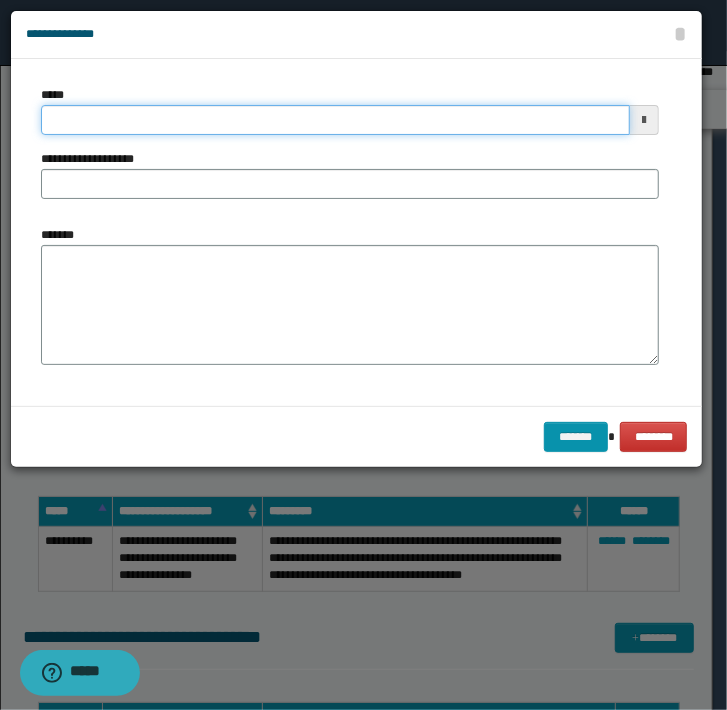 click on "*****" at bounding box center (335, 120) 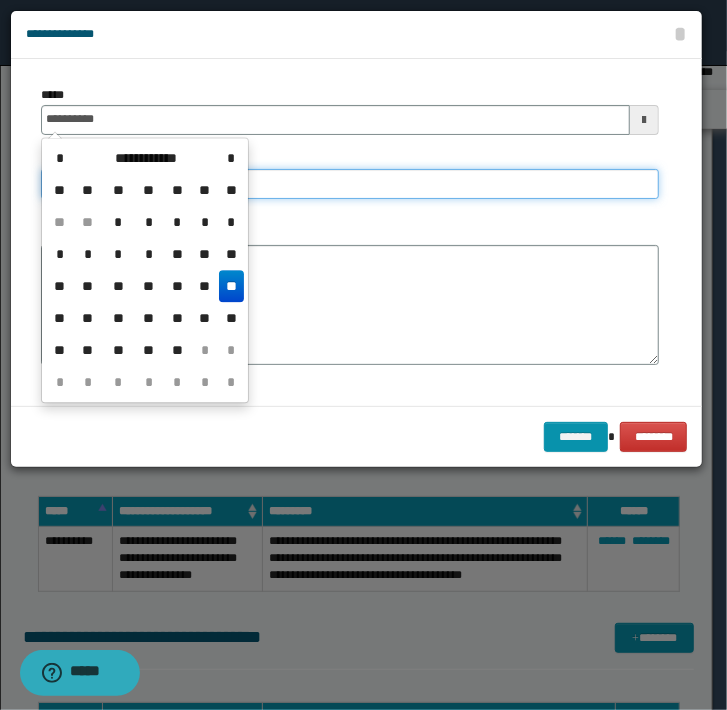 type on "**********" 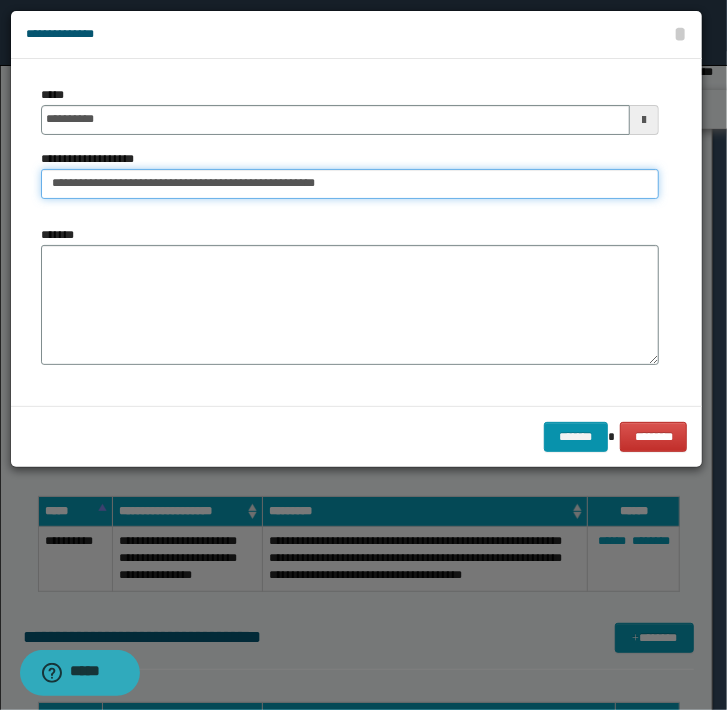 type on "**********" 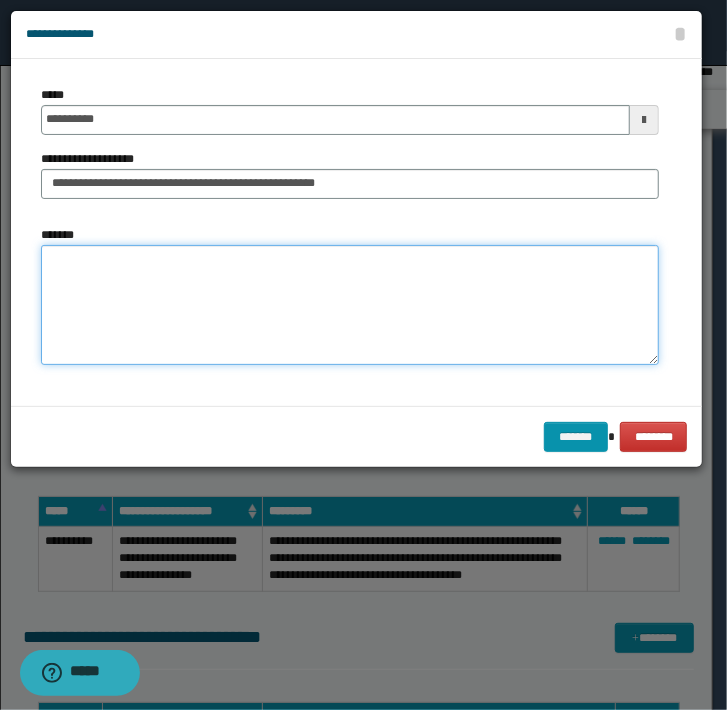 click on "*******" at bounding box center [350, 305] 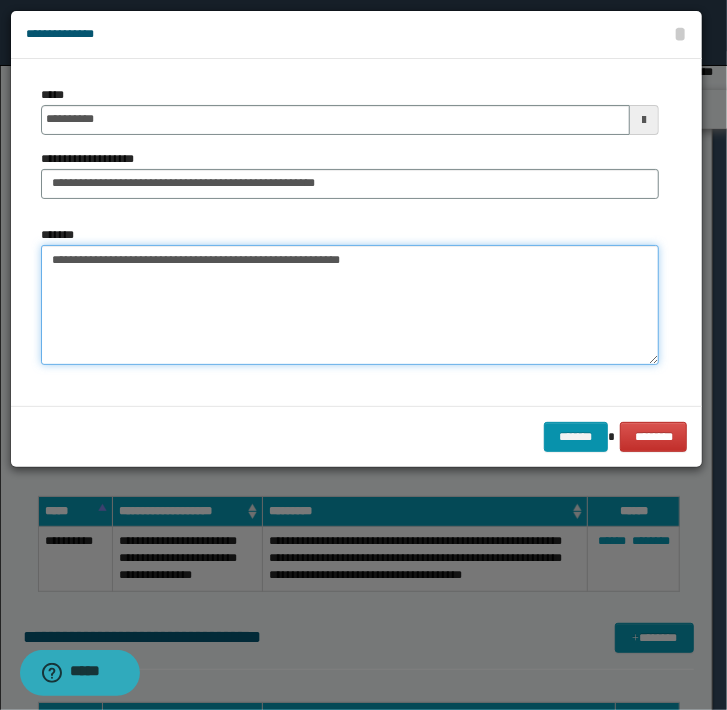 click on "**********" at bounding box center [350, 305] 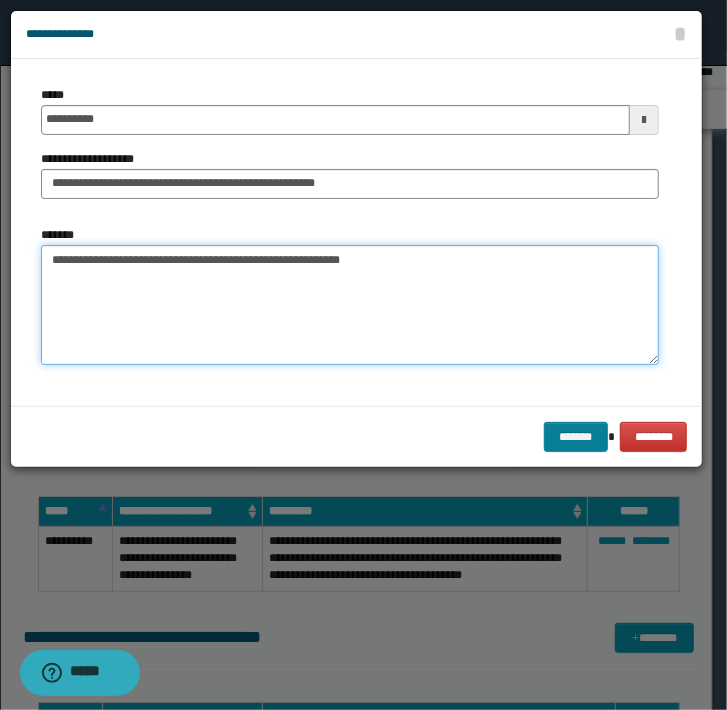 type on "**********" 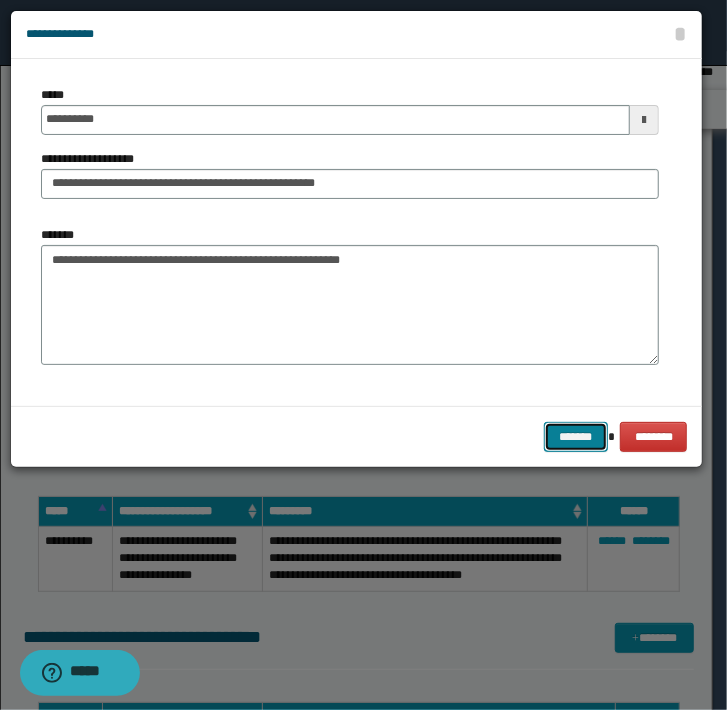 click on "*******" at bounding box center [576, 437] 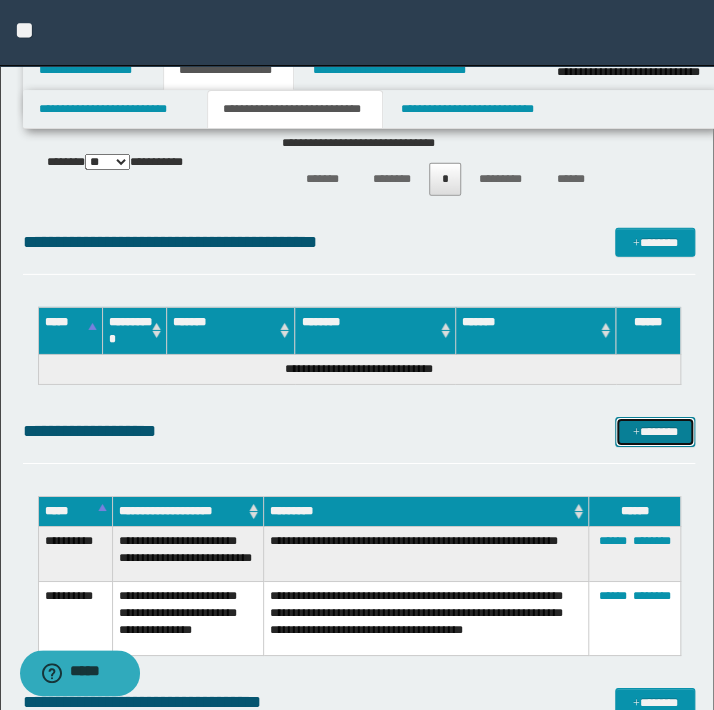 click on "*******" at bounding box center [655, 432] 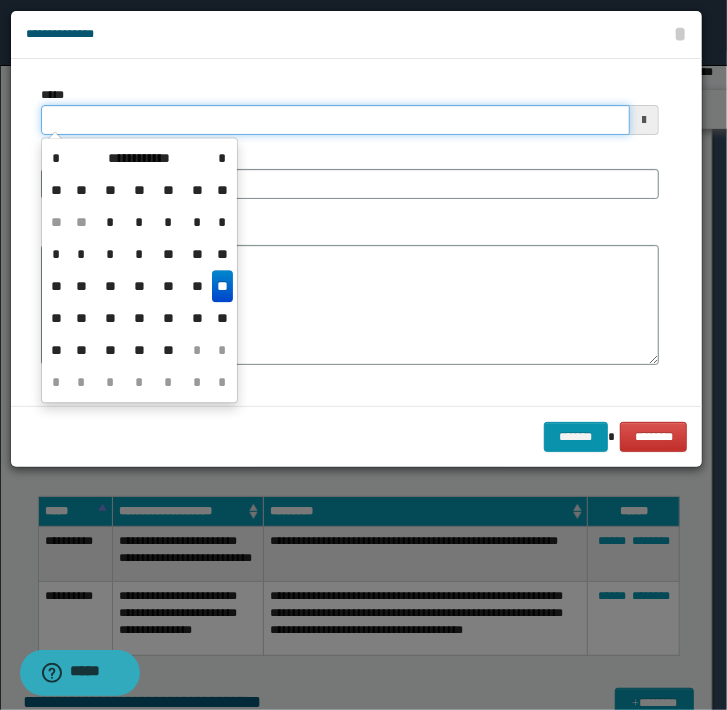 click on "*****" at bounding box center [335, 120] 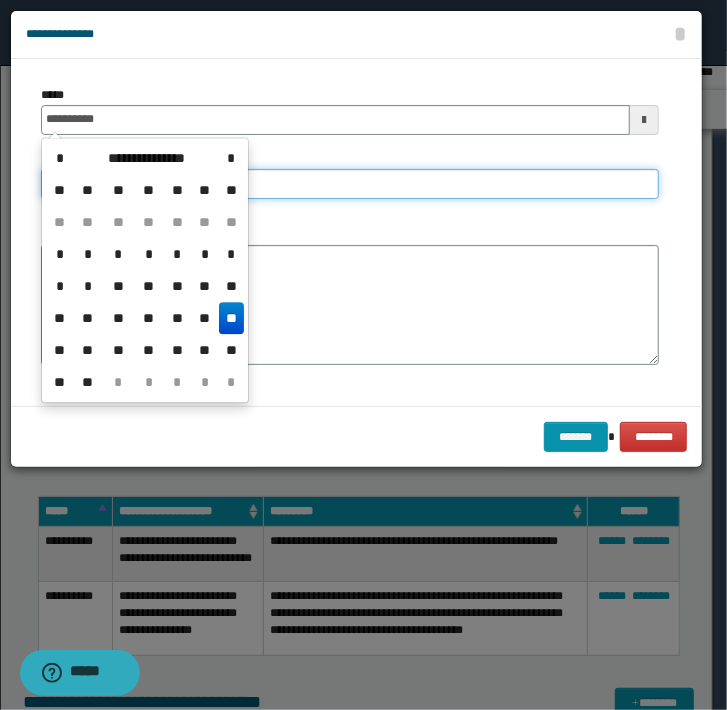 type on "**********" 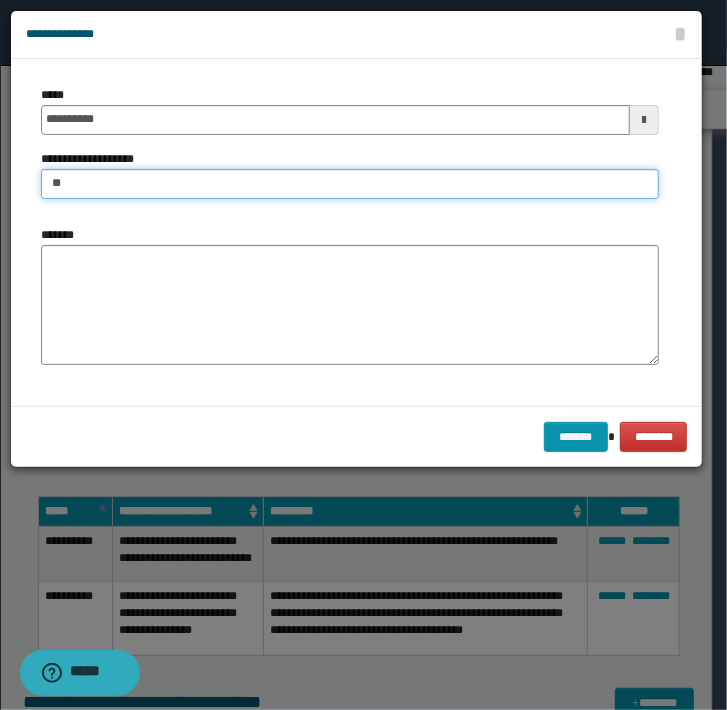 type on "*" 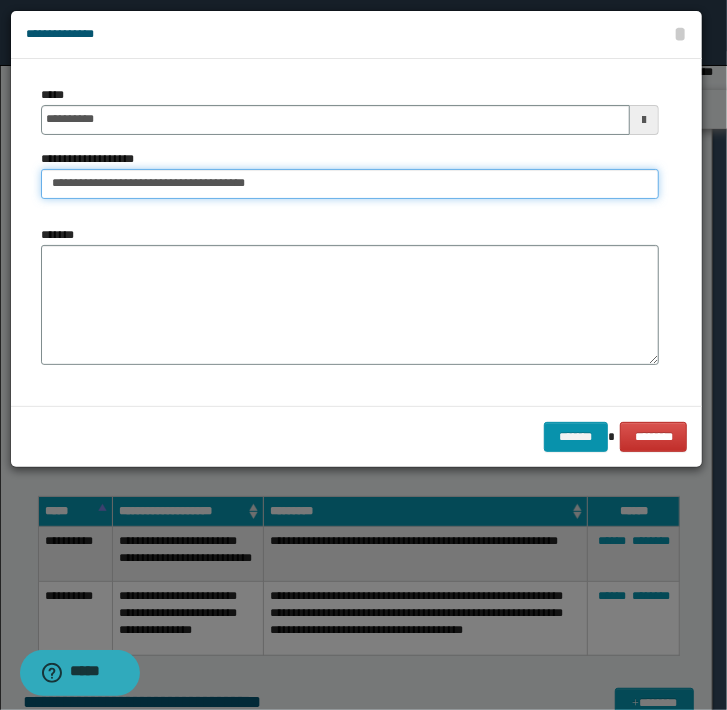 type on "**********" 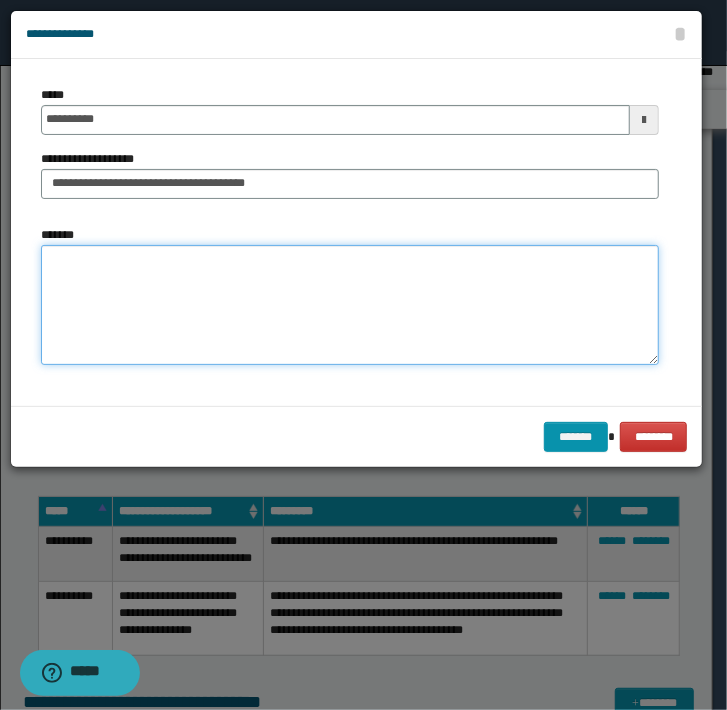 click on "*******" at bounding box center [350, 305] 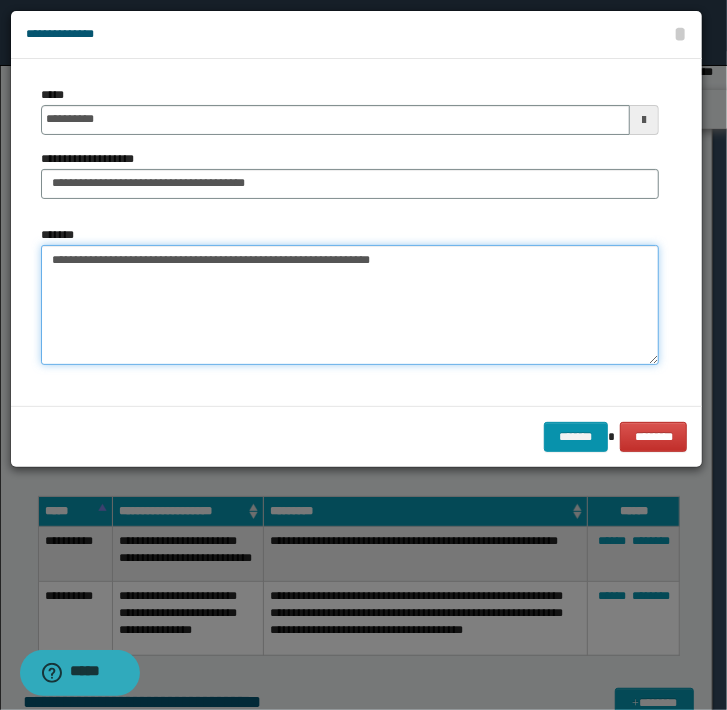 click on "**********" at bounding box center (350, 305) 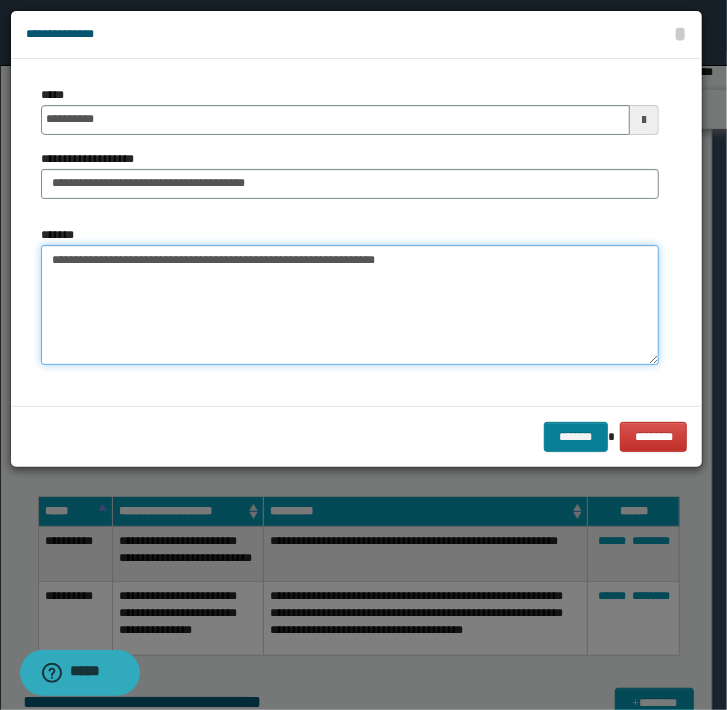 type on "**********" 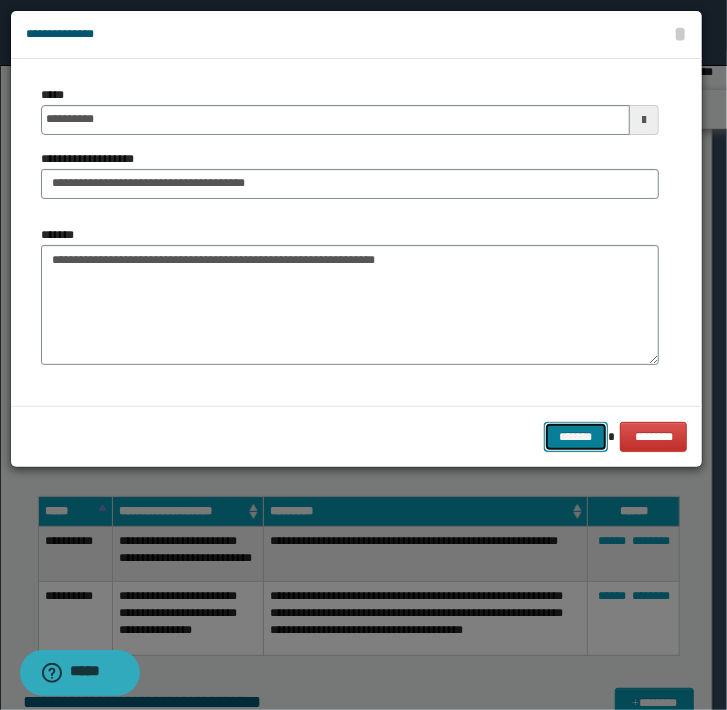 click on "*******" at bounding box center [576, 437] 